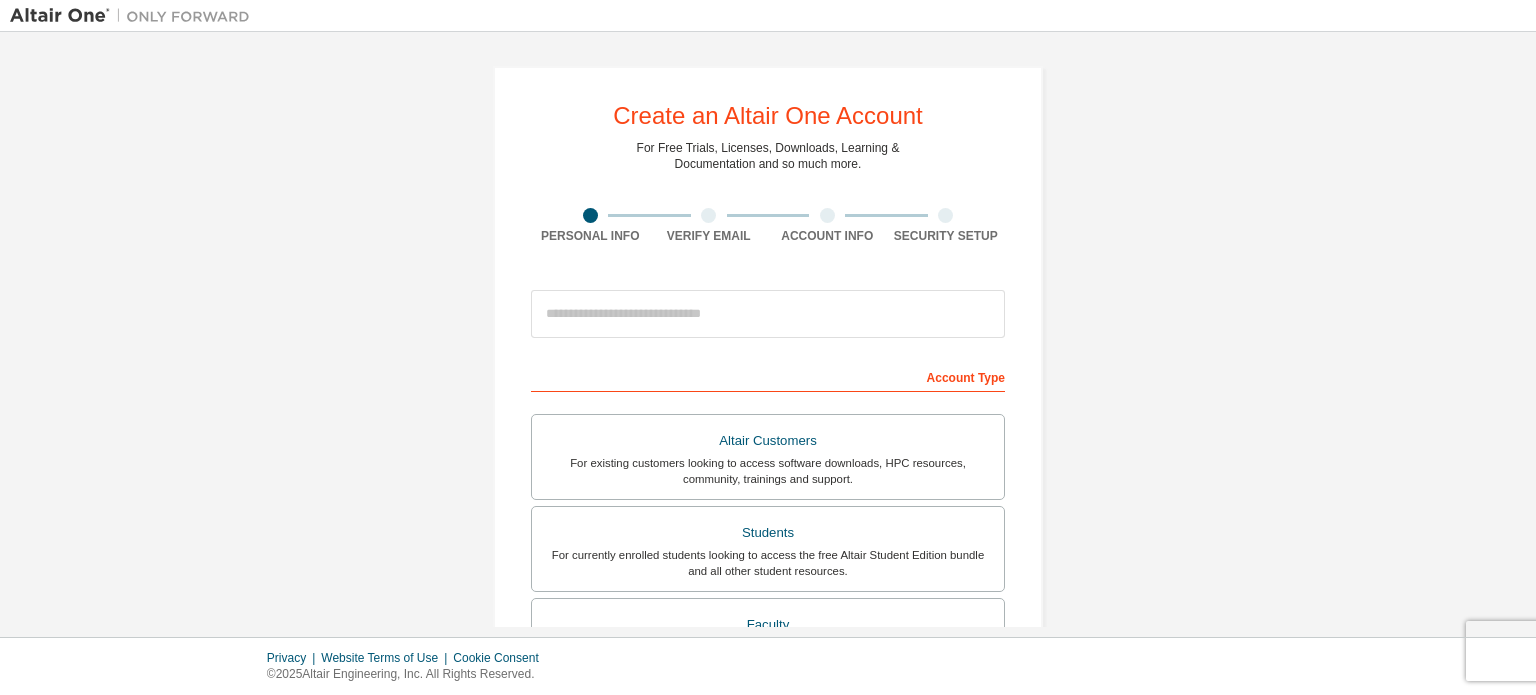 scroll, scrollTop: 0, scrollLeft: 0, axis: both 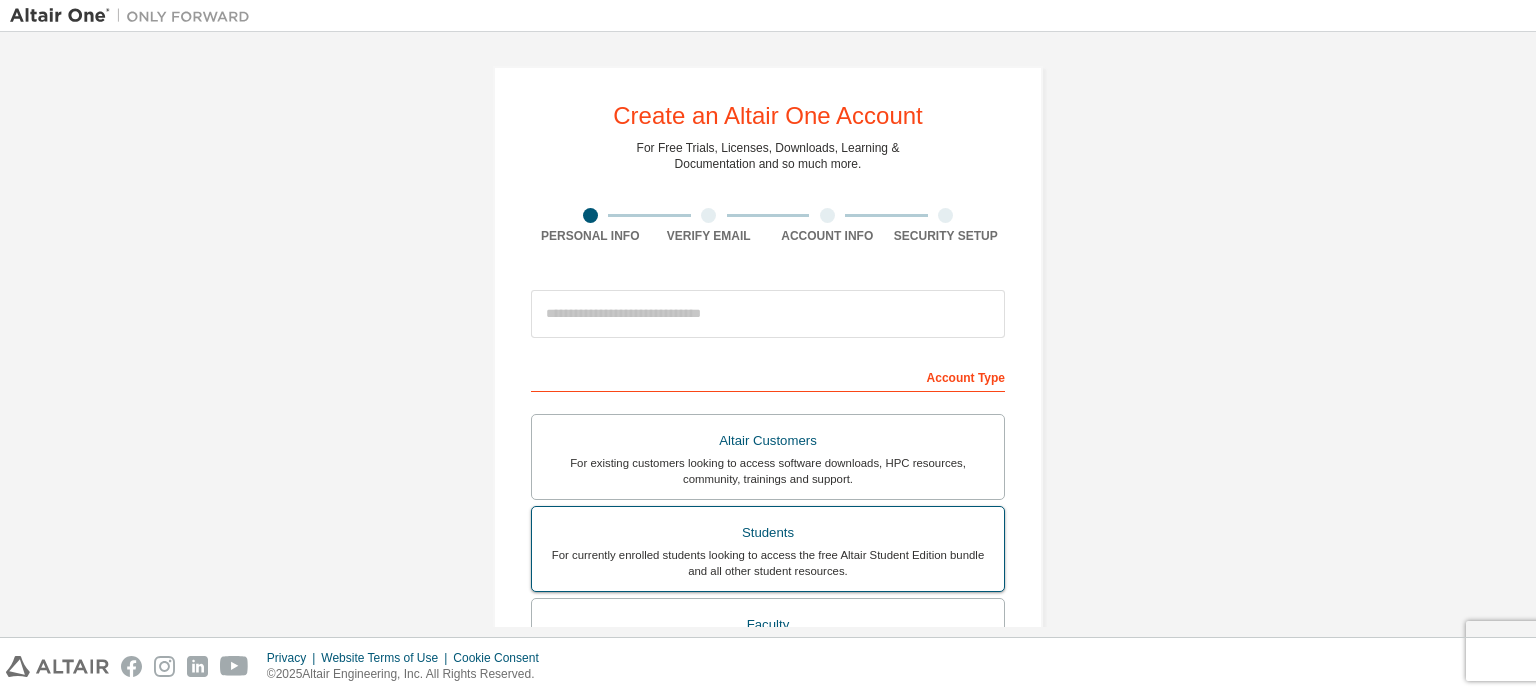click on "Students For currently enrolled students looking to access the free Altair Student Edition bundle and all other student resources." at bounding box center [768, 549] 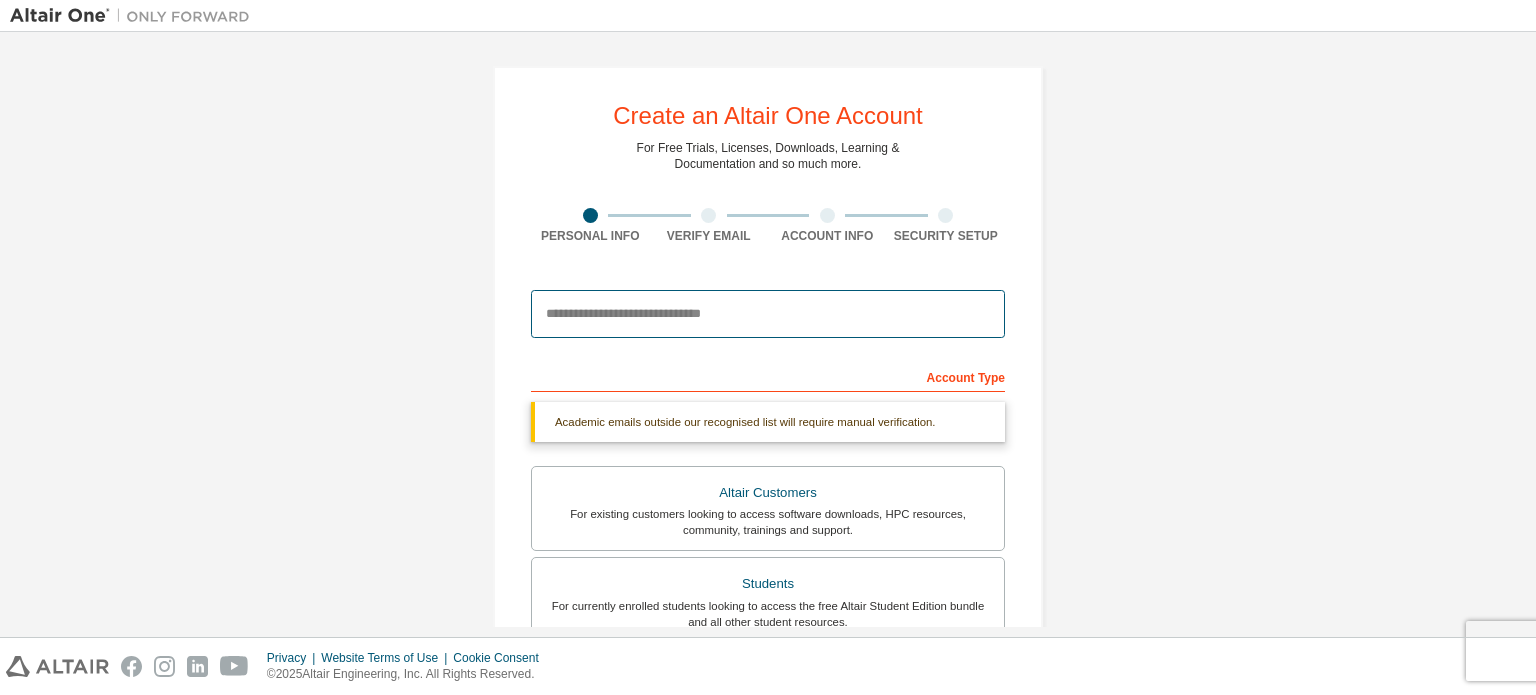 click at bounding box center (768, 314) 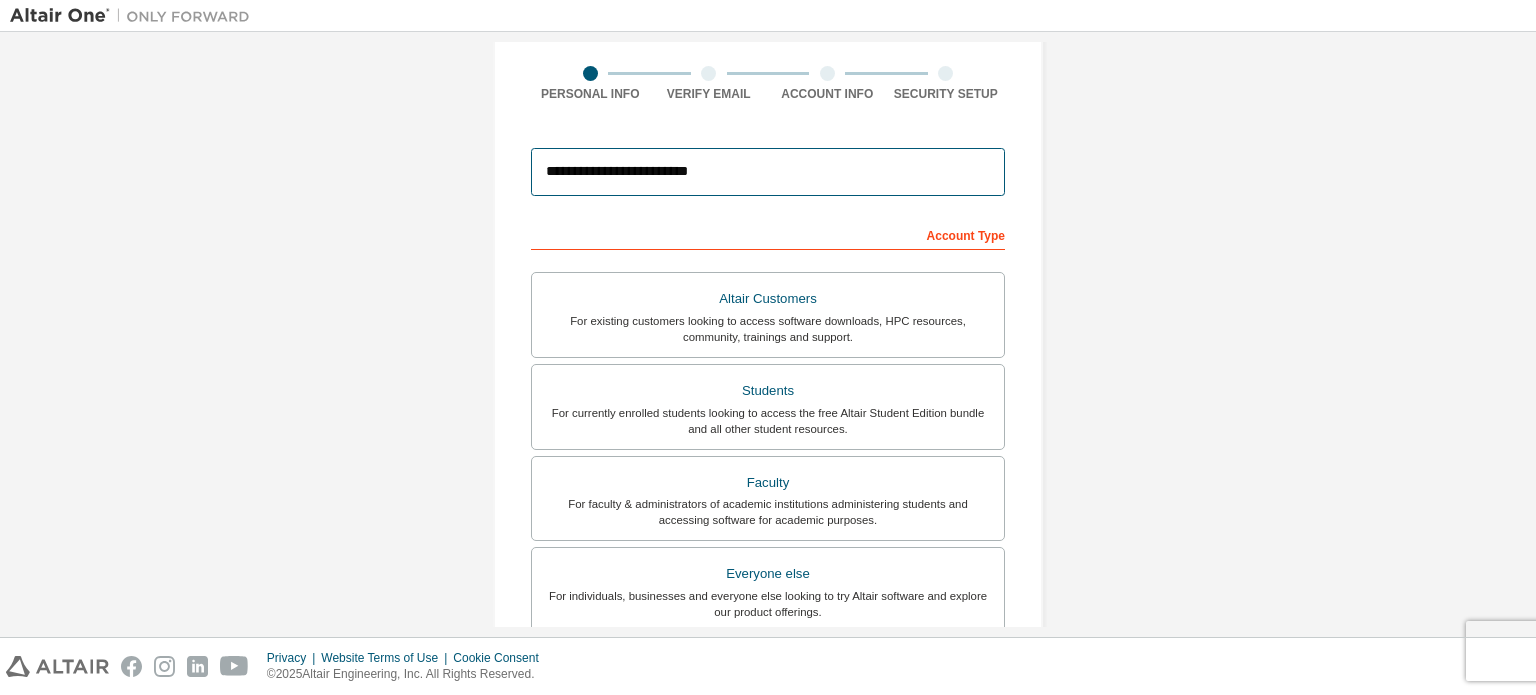 scroll, scrollTop: 142, scrollLeft: 0, axis: vertical 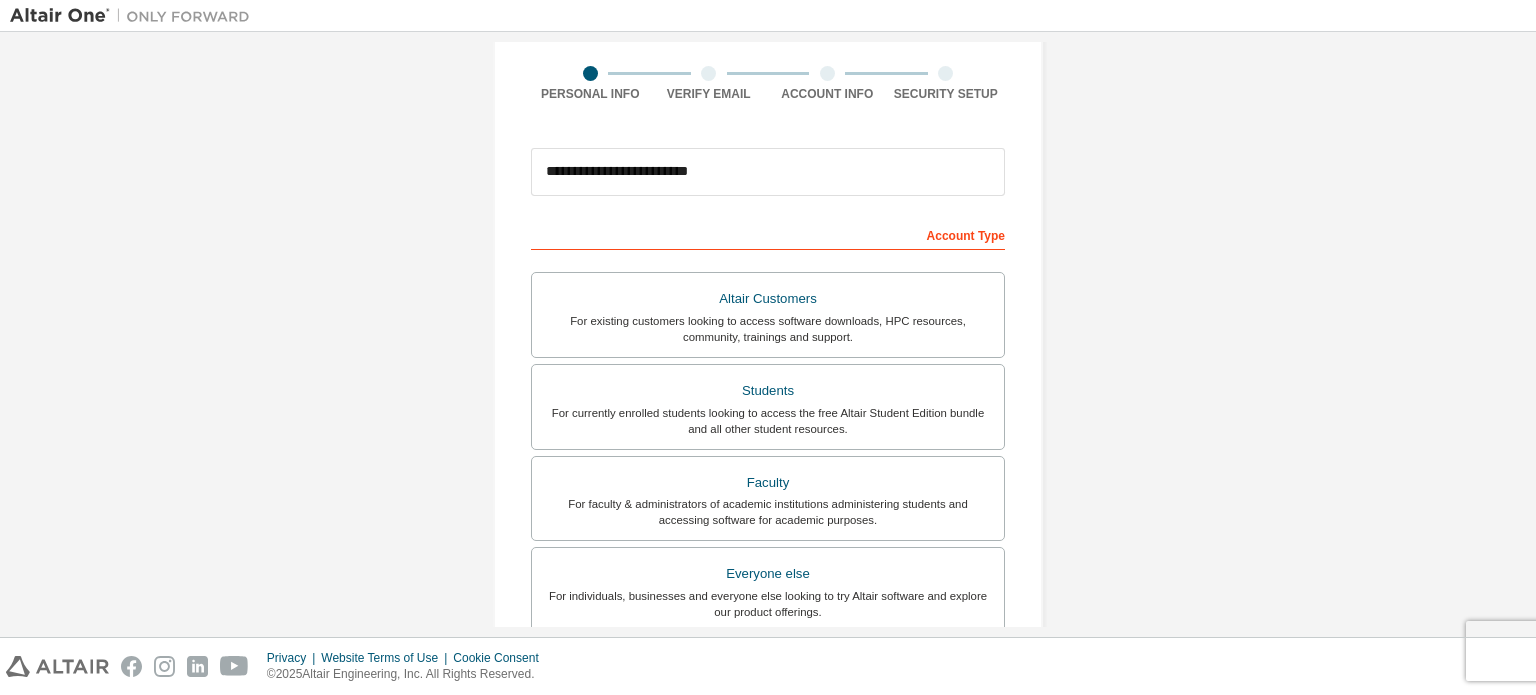 click on "**********" at bounding box center [768, 429] 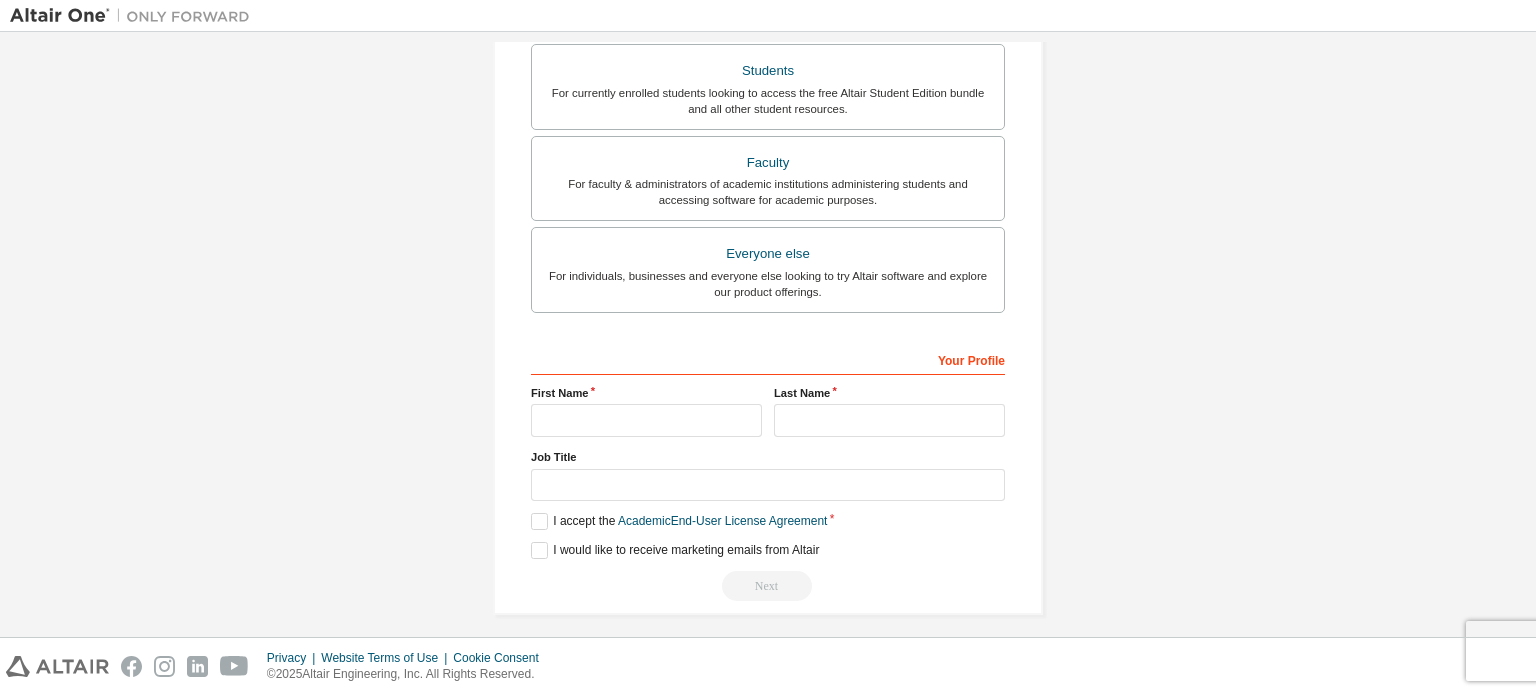 scroll, scrollTop: 469, scrollLeft: 0, axis: vertical 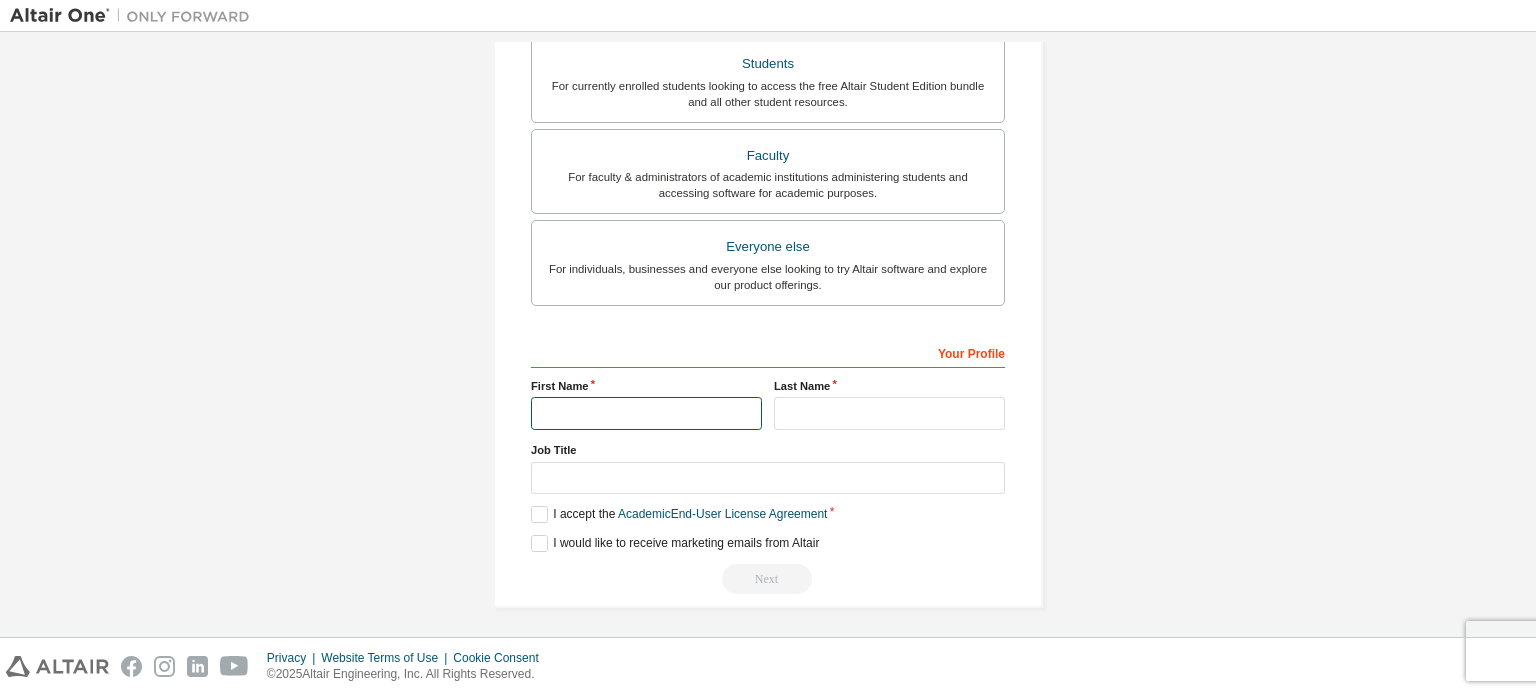 click at bounding box center (646, 413) 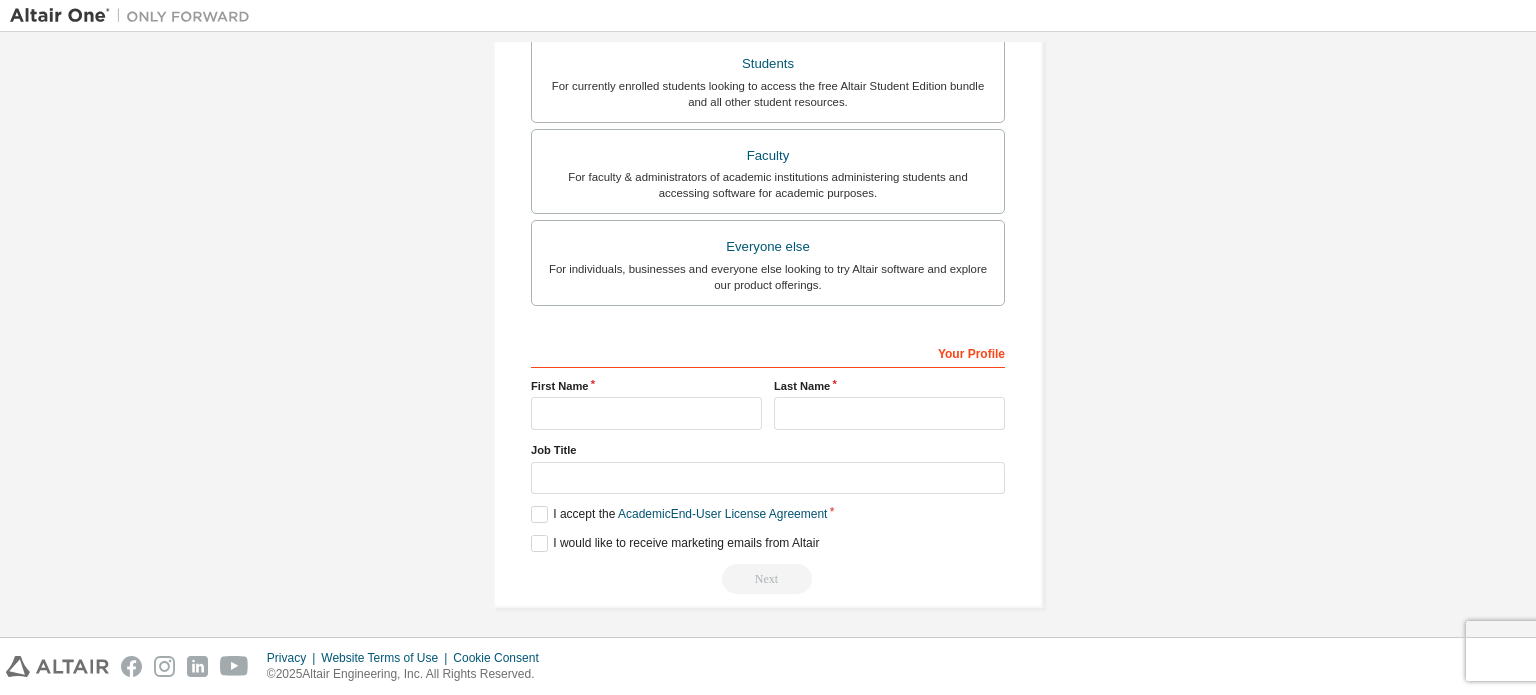 click on "**********" at bounding box center (768, 102) 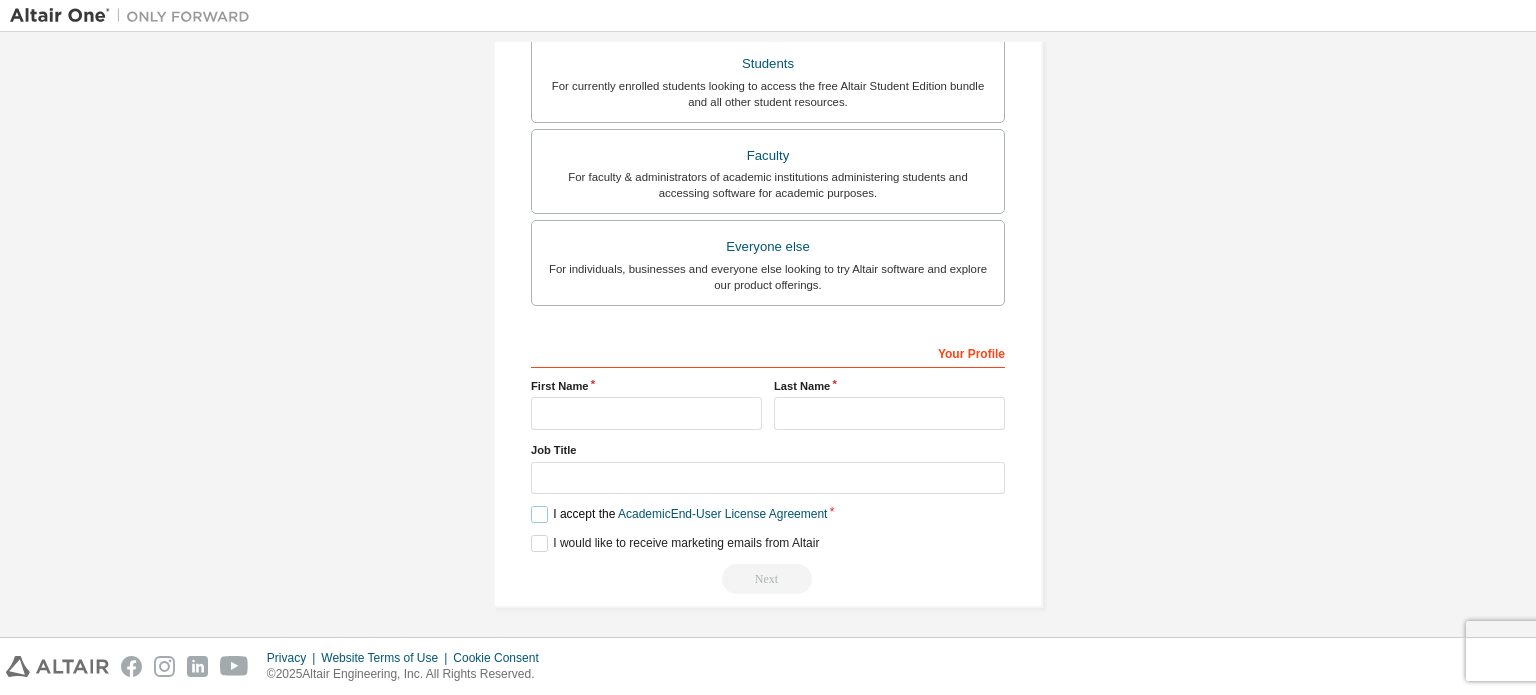 click on "I accept the   Academic   End-User License Agreement" at bounding box center (679, 514) 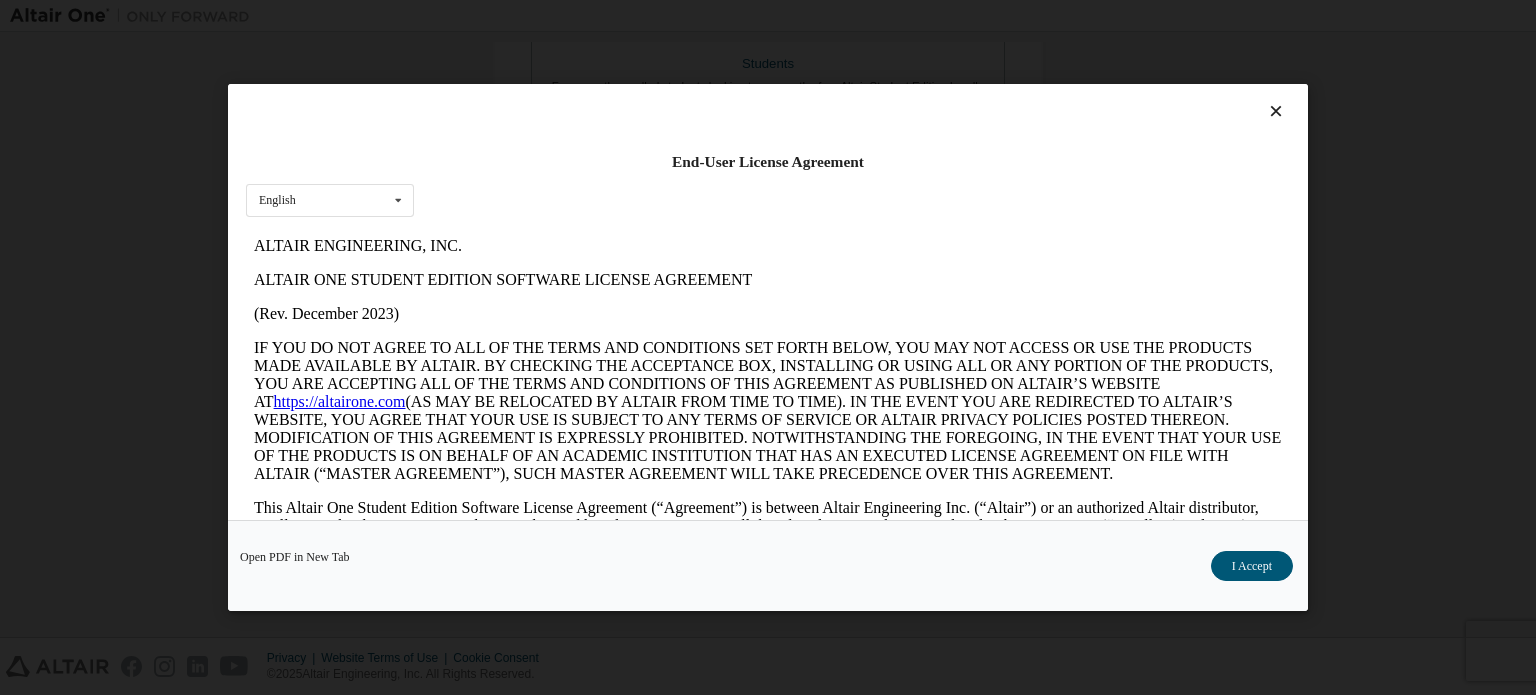 scroll, scrollTop: 0, scrollLeft: 0, axis: both 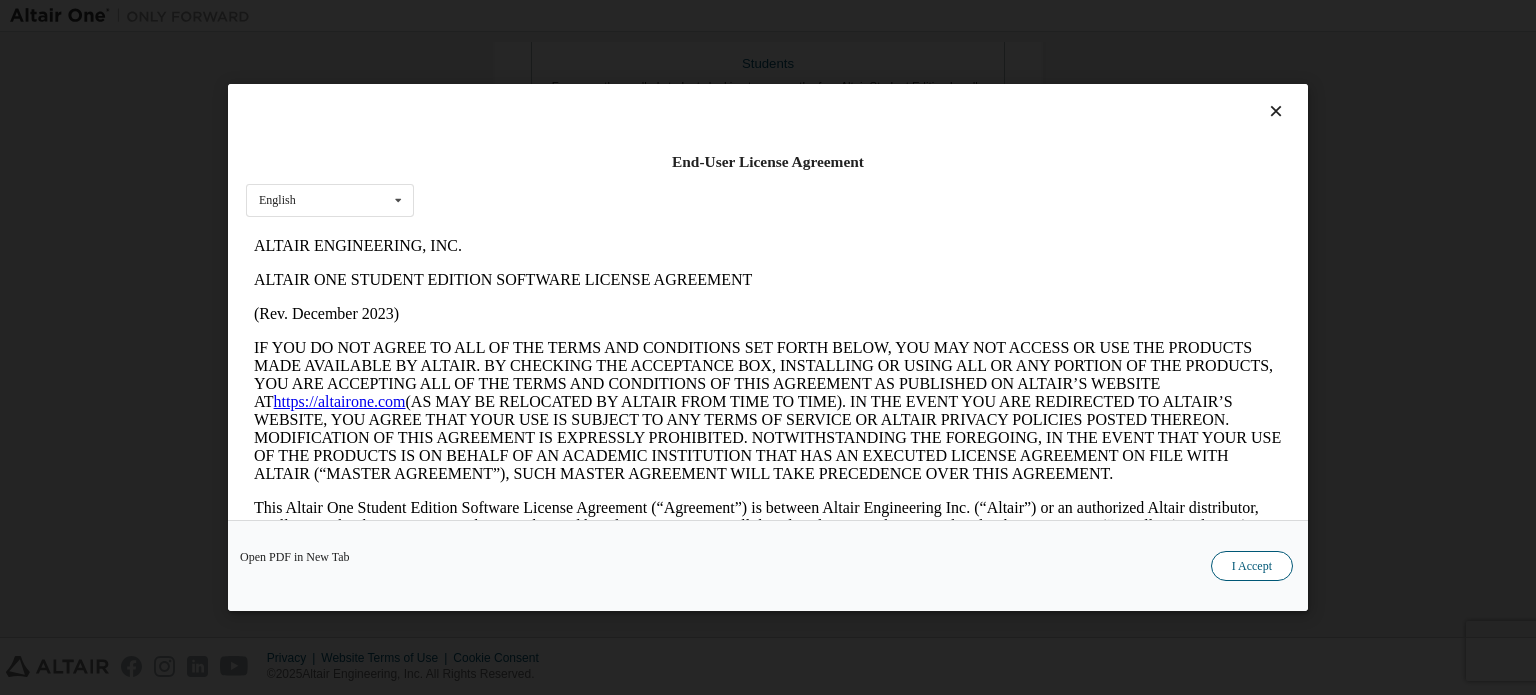 click on "I Accept" at bounding box center (1252, 566) 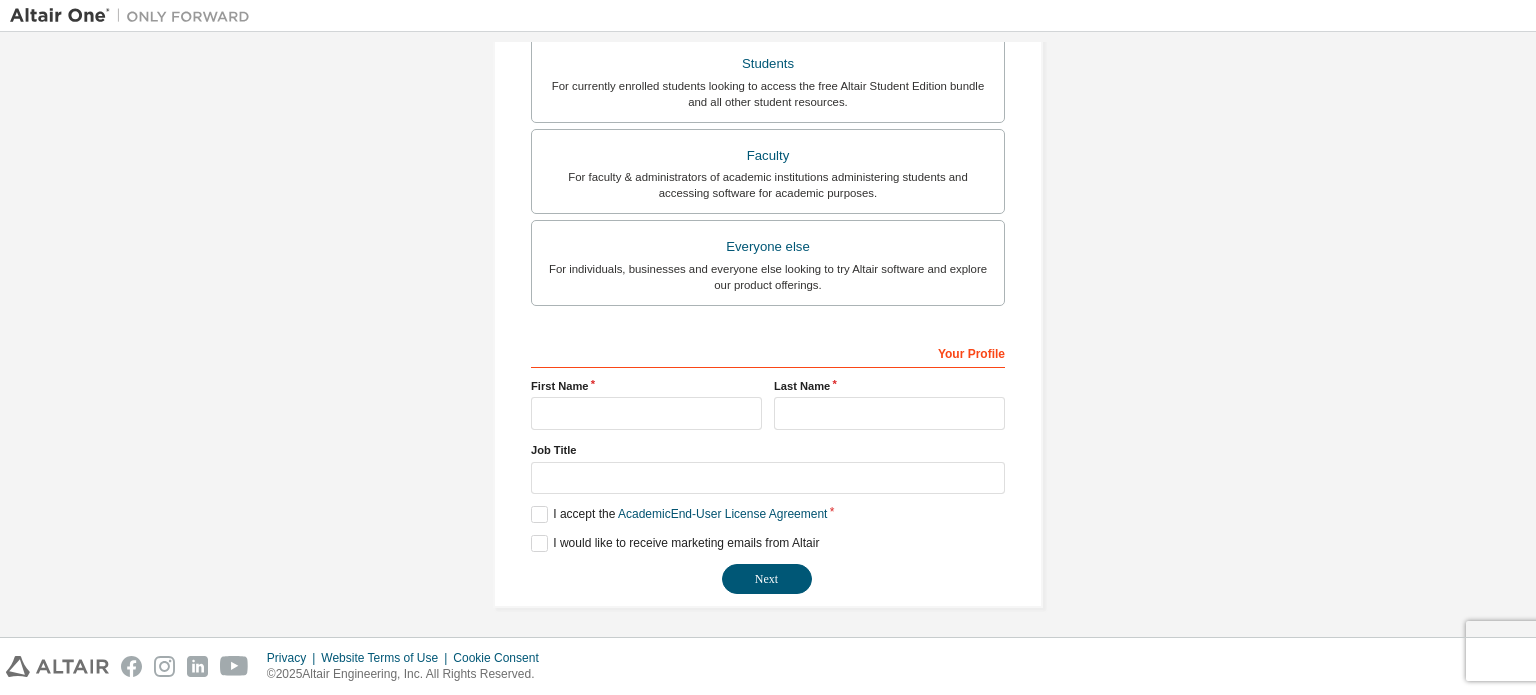 scroll, scrollTop: 0, scrollLeft: 0, axis: both 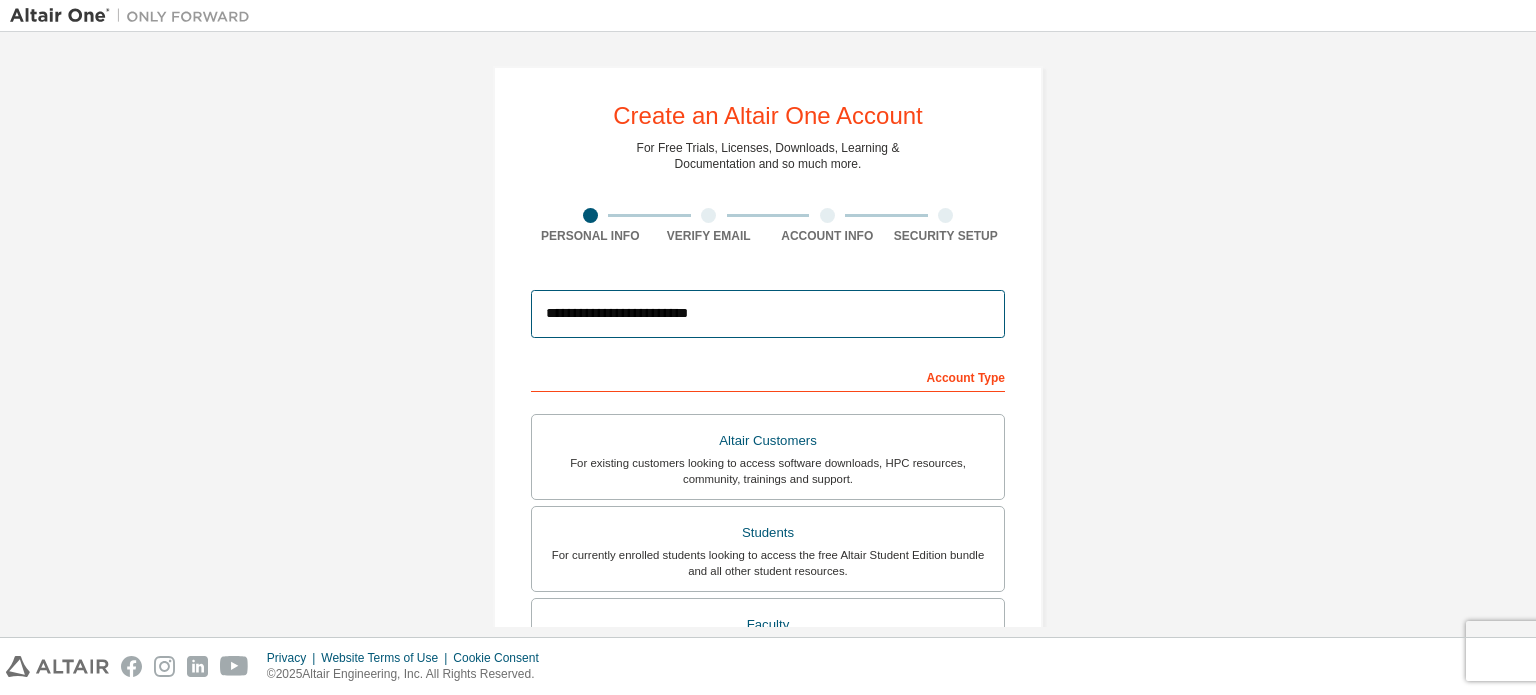 click on "**********" at bounding box center [768, 314] 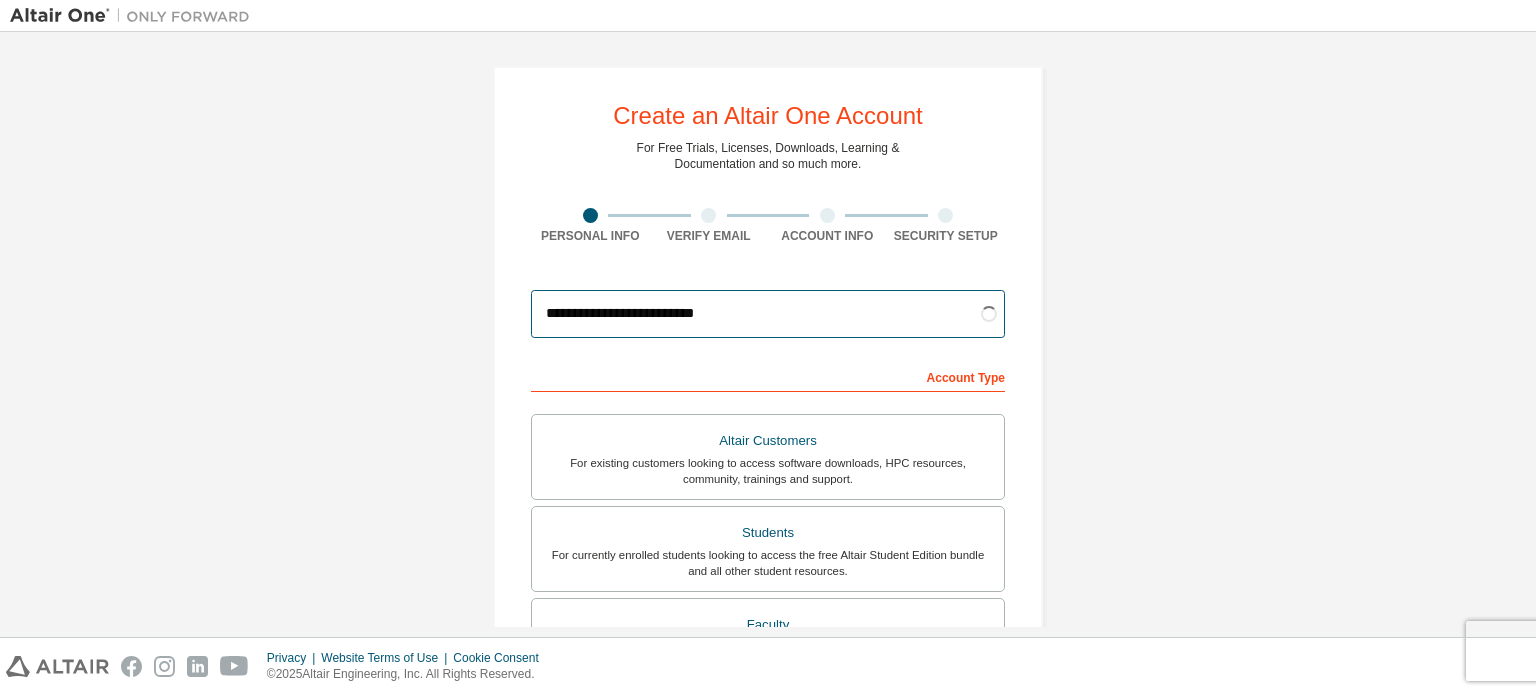 type on "**********" 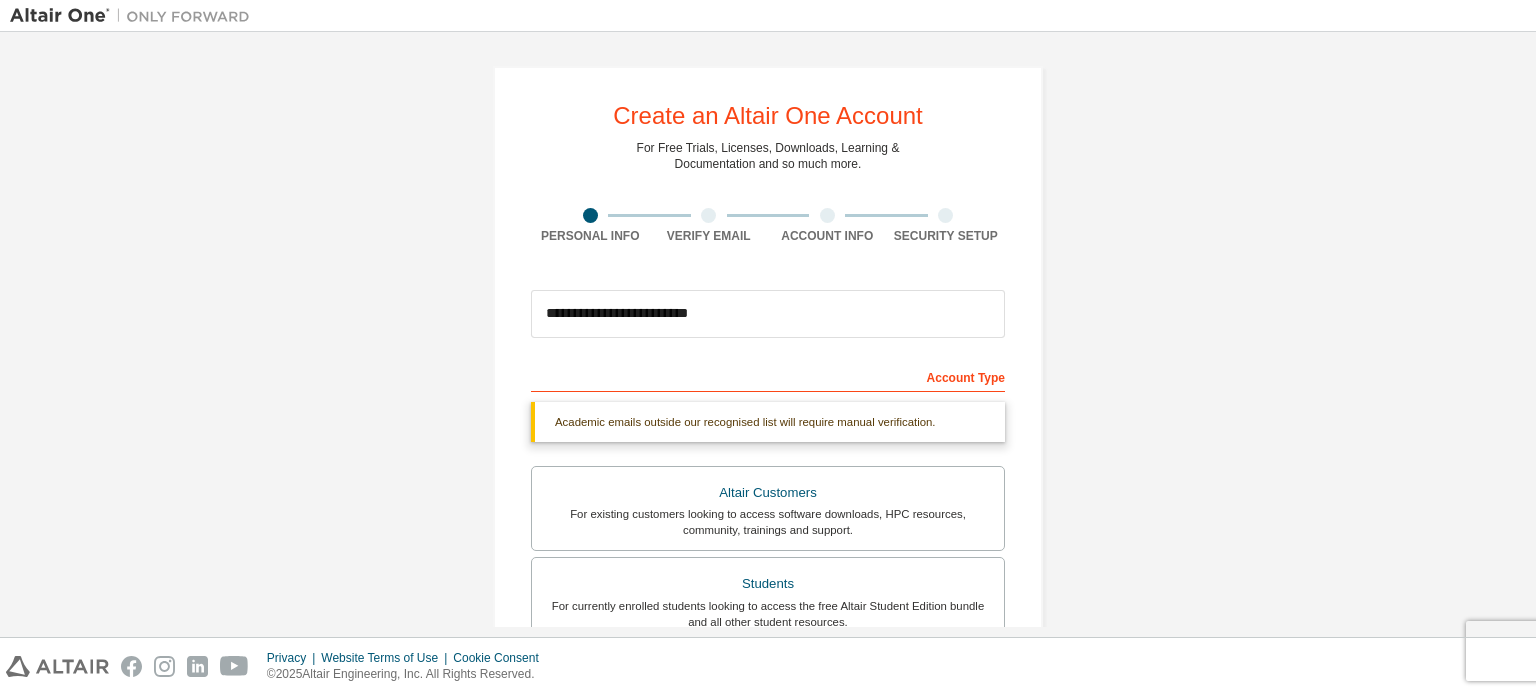 click on "**********" at bounding box center [768, 597] 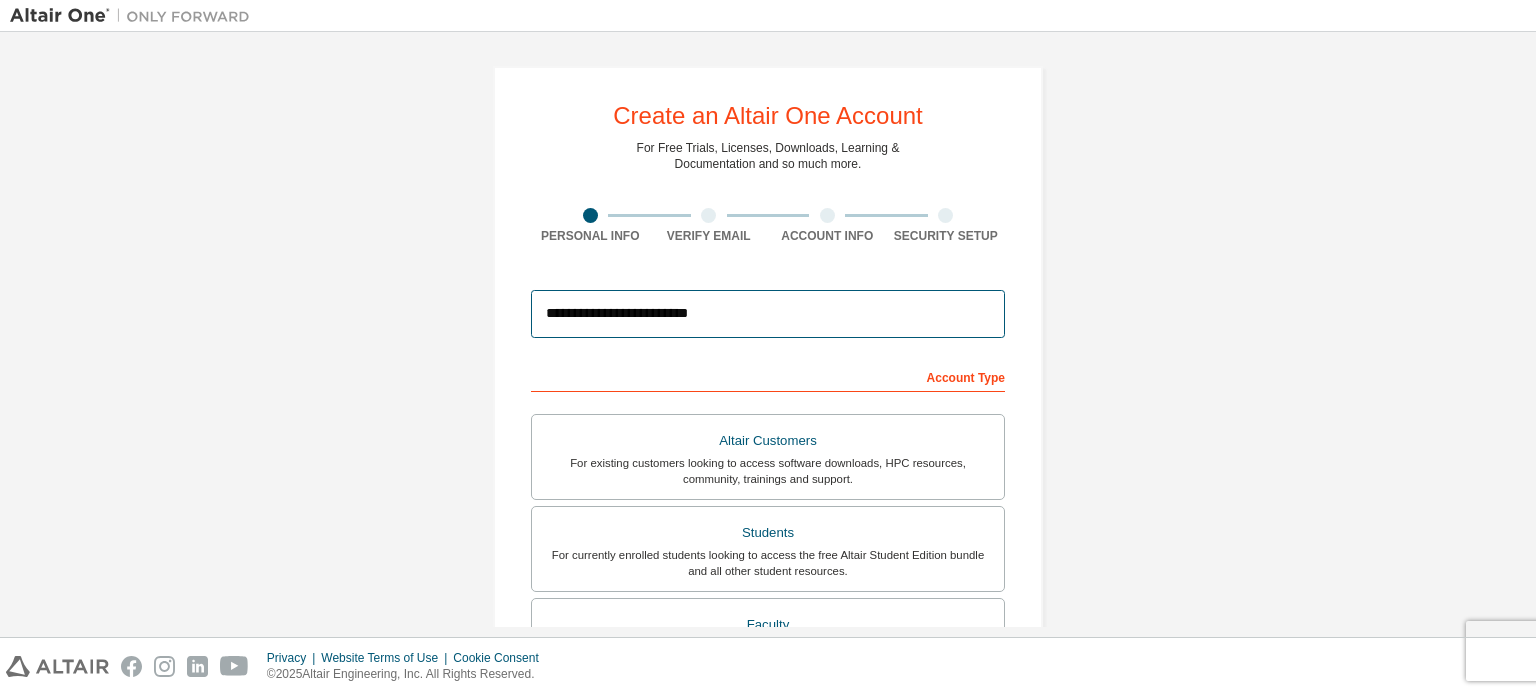 click on "**********" at bounding box center [768, 314] 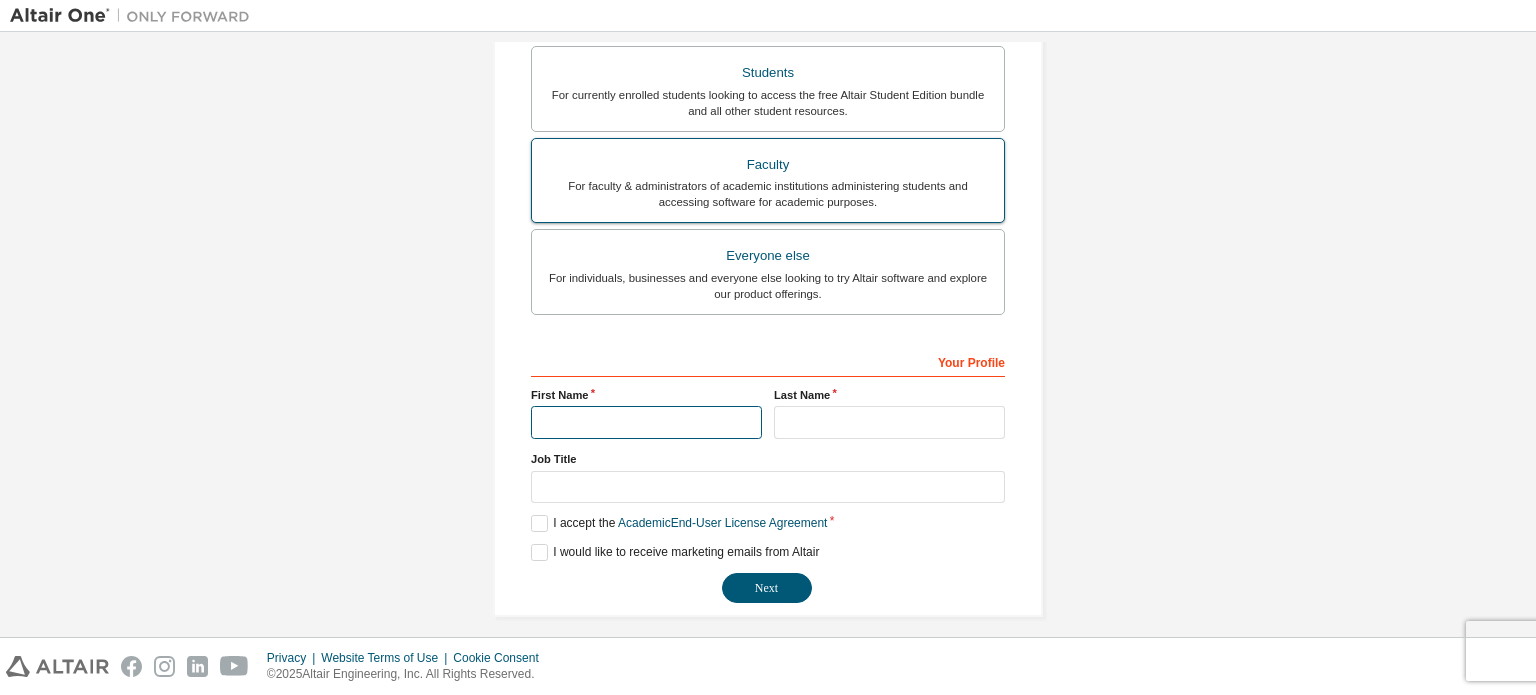scroll, scrollTop: 469, scrollLeft: 0, axis: vertical 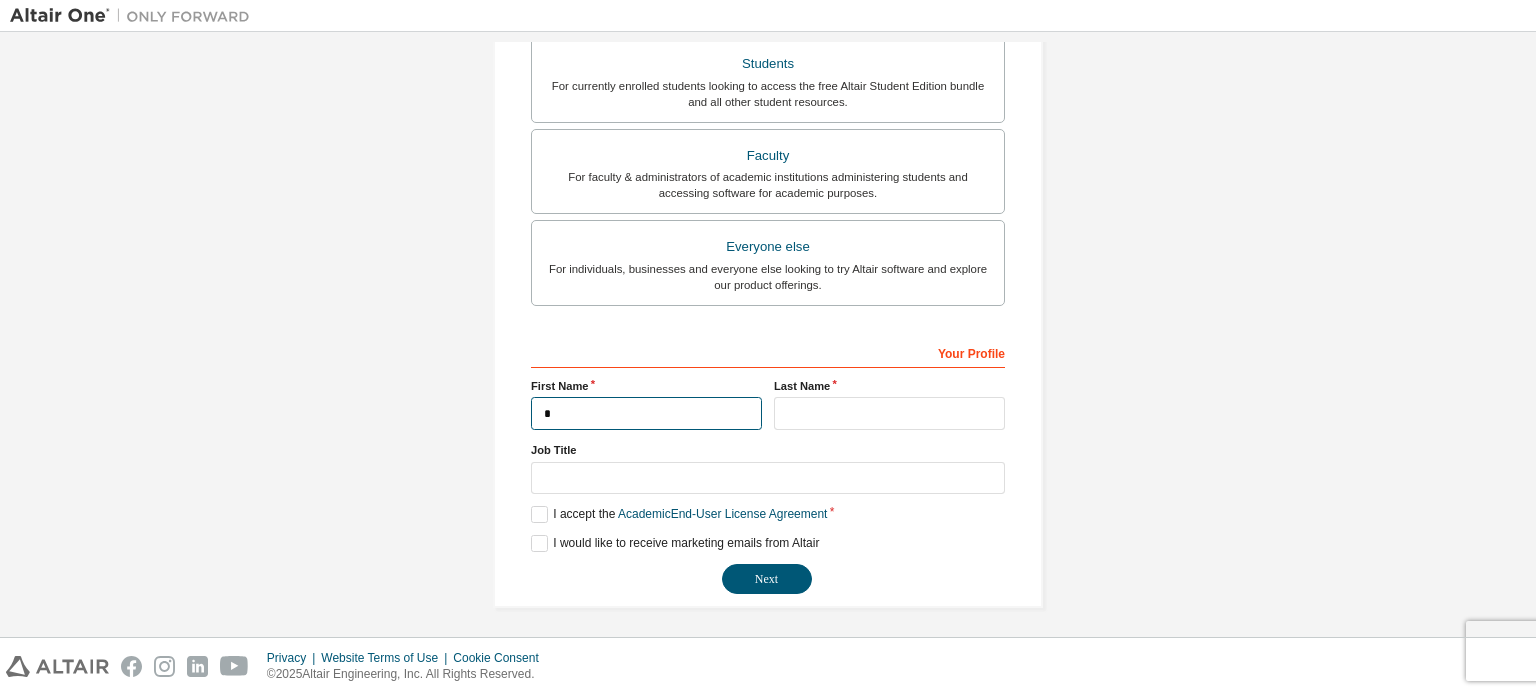 type on "******" 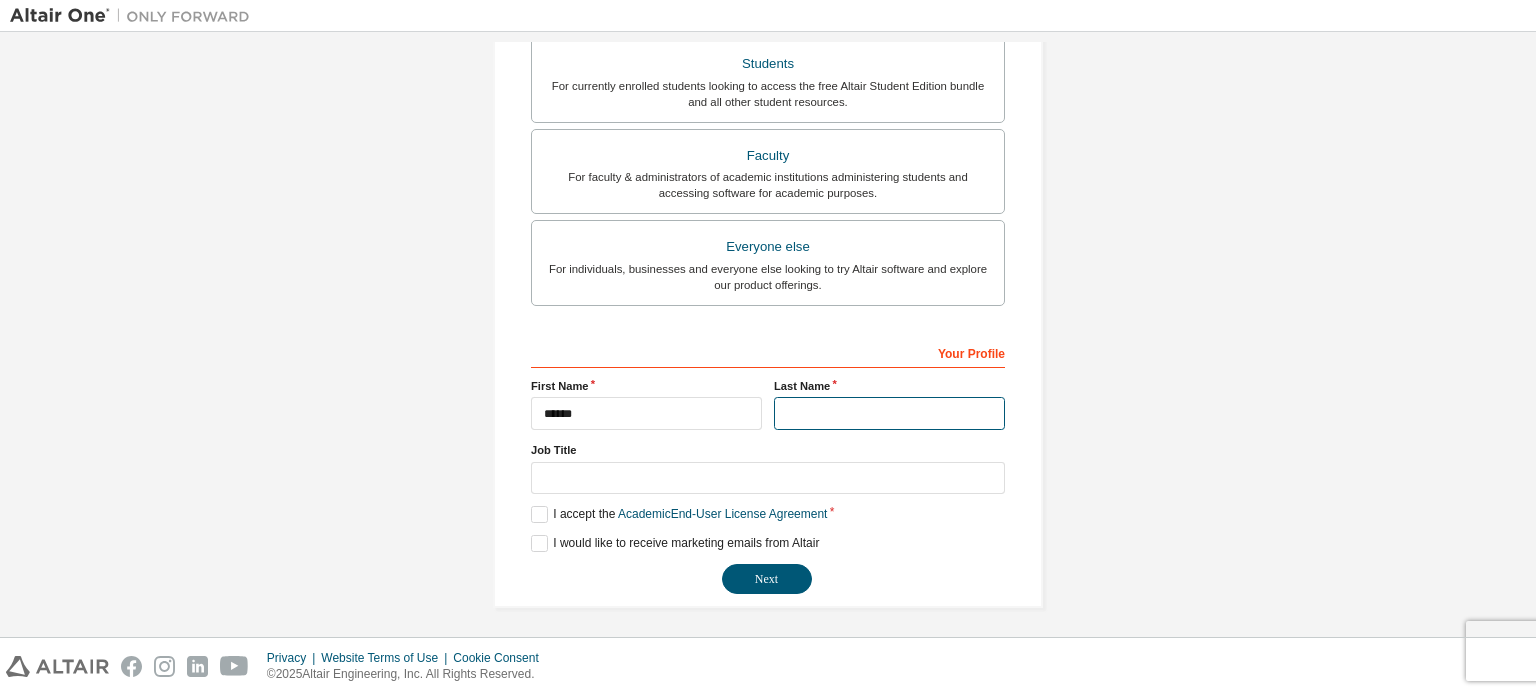 type on "*****" 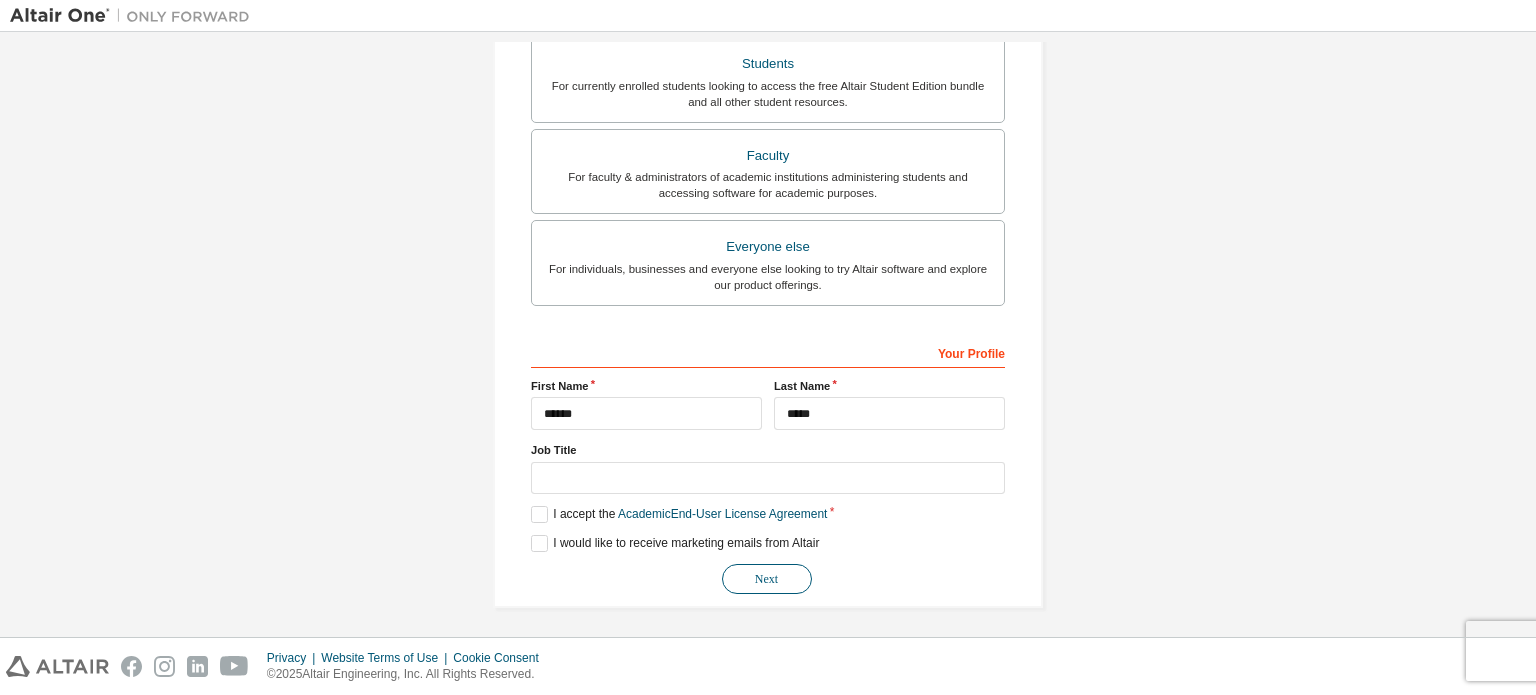 click on "Next" at bounding box center [767, 579] 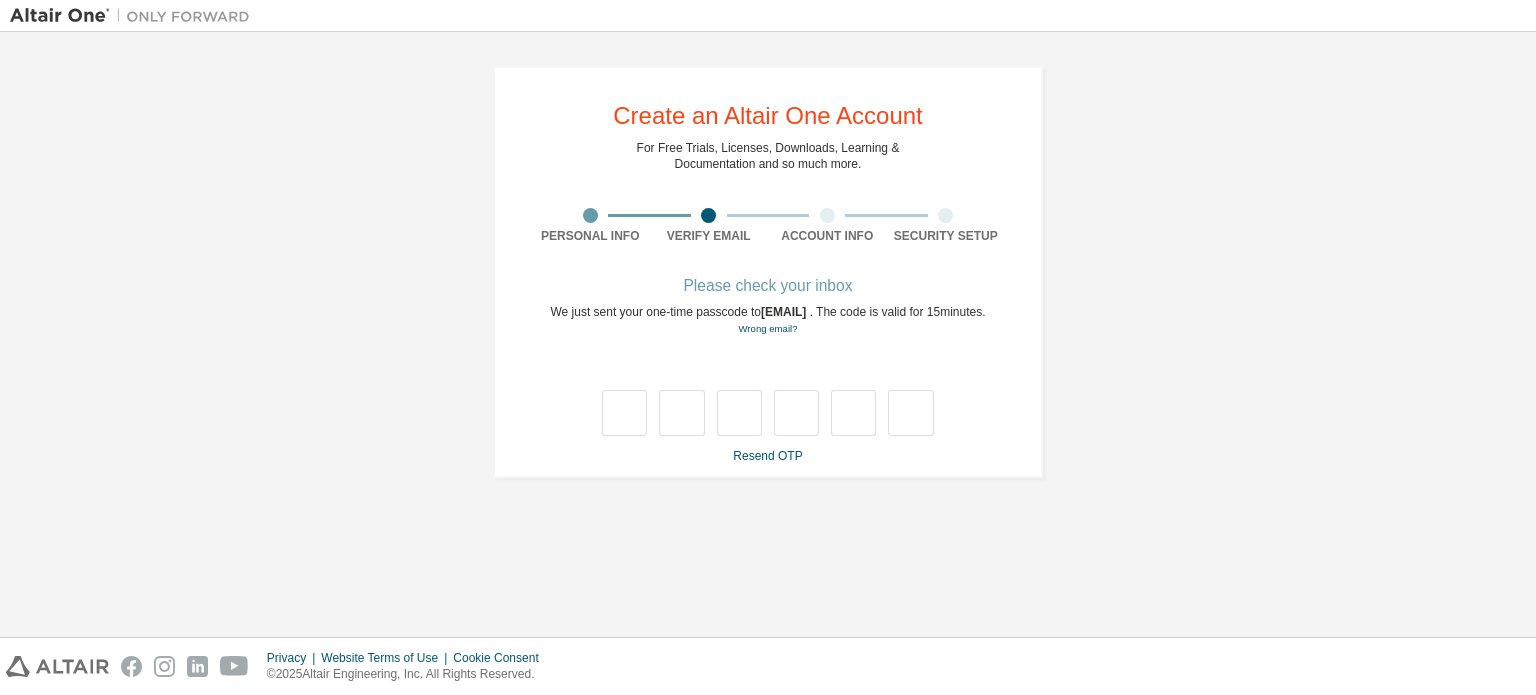 scroll, scrollTop: 0, scrollLeft: 0, axis: both 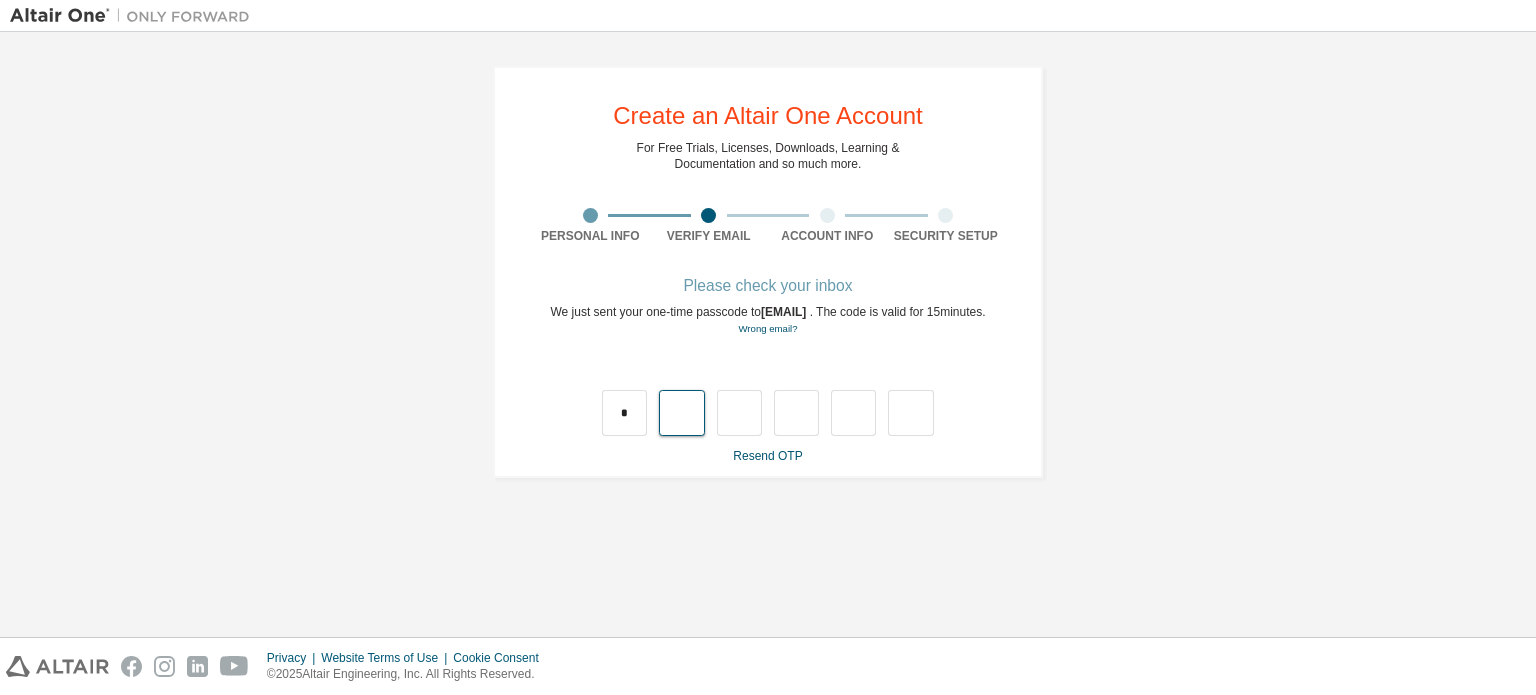 type on "*" 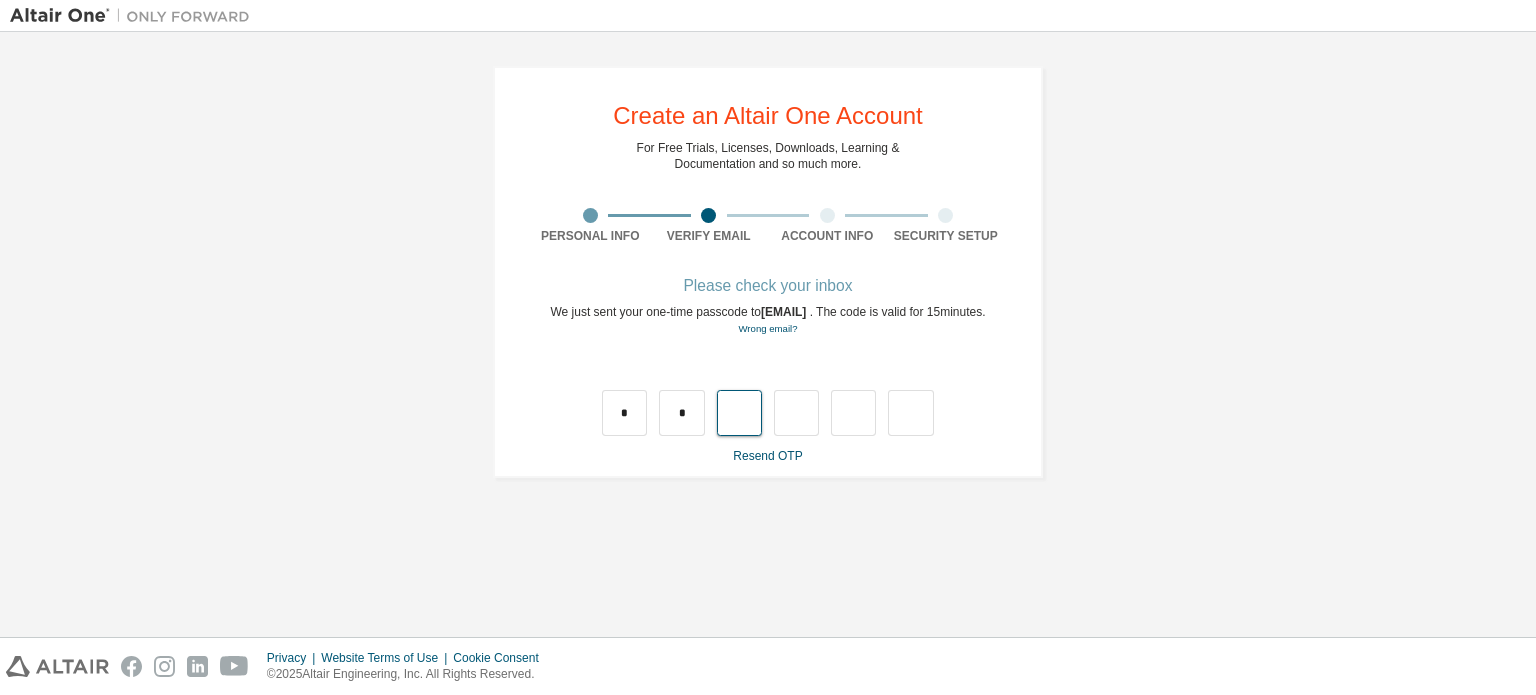 type on "*" 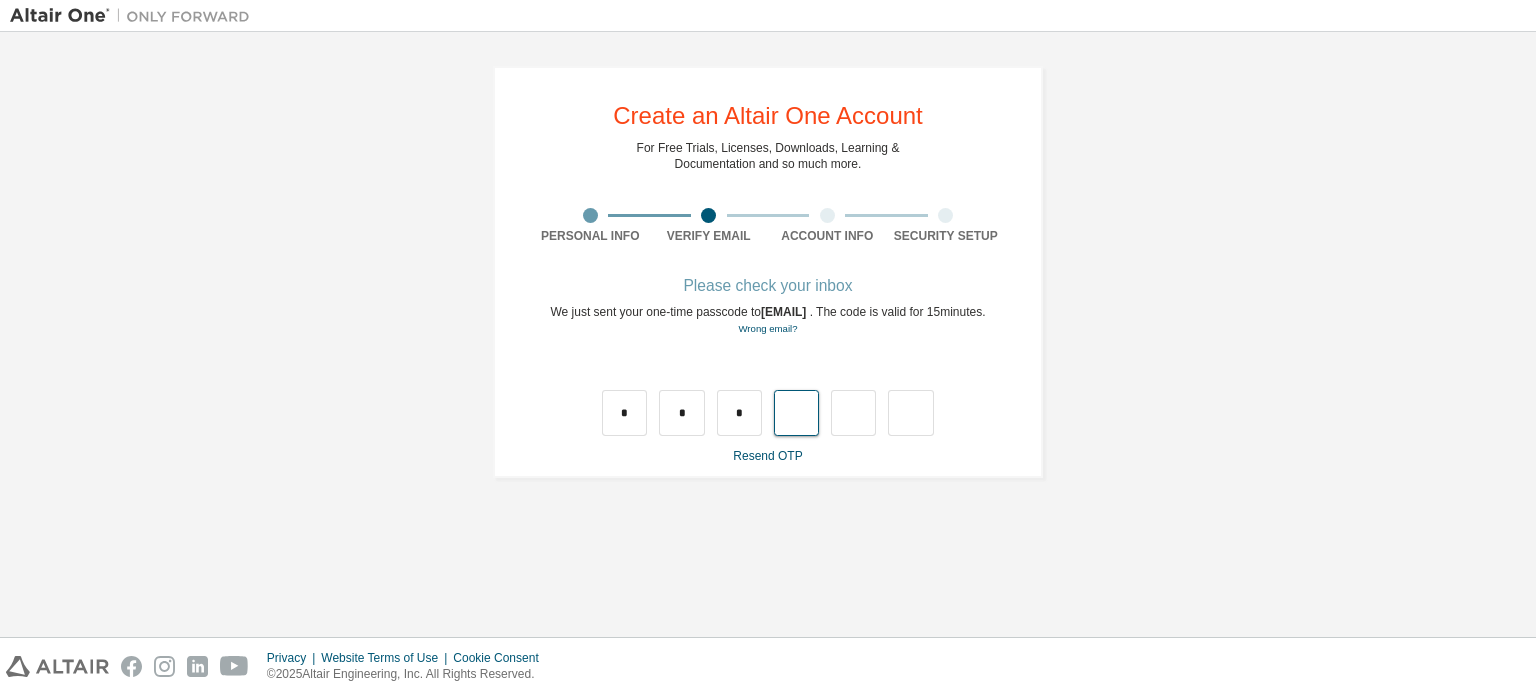 type on "*" 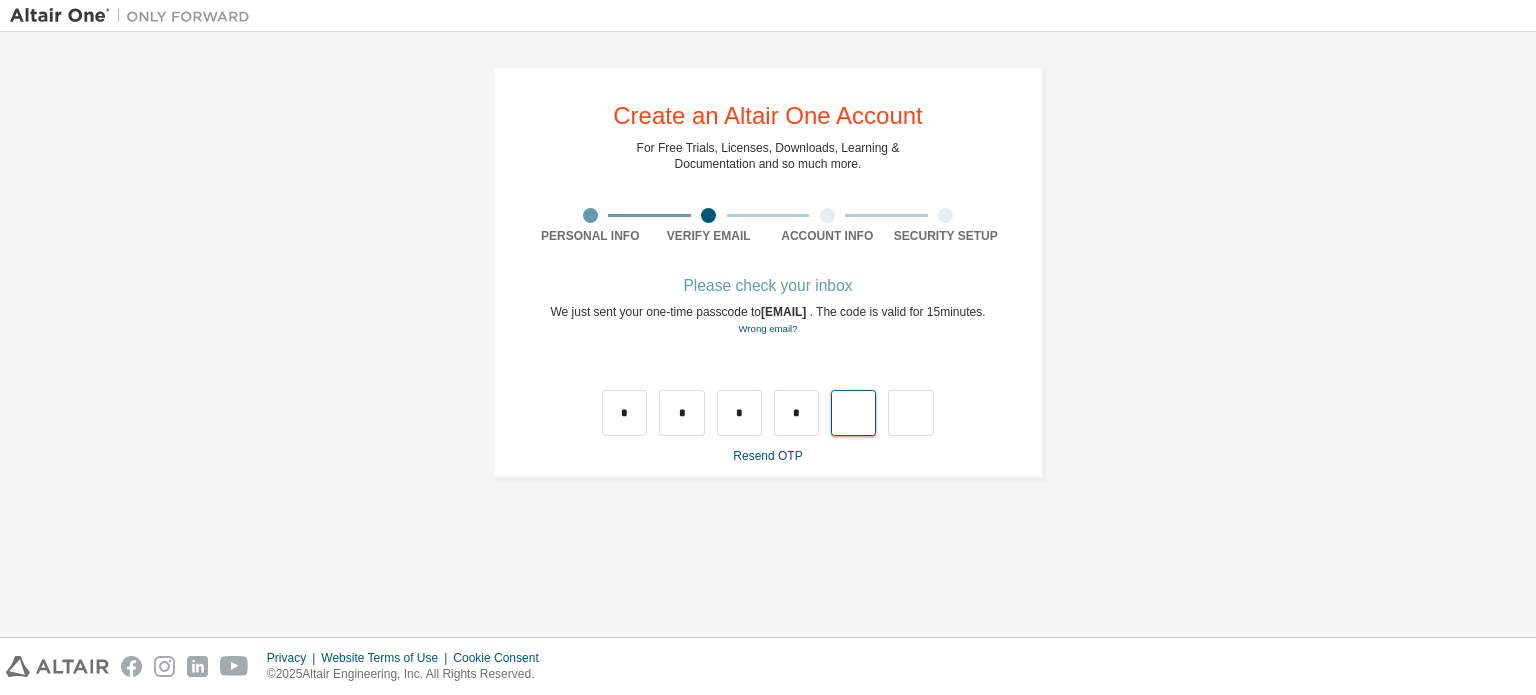 type on "*" 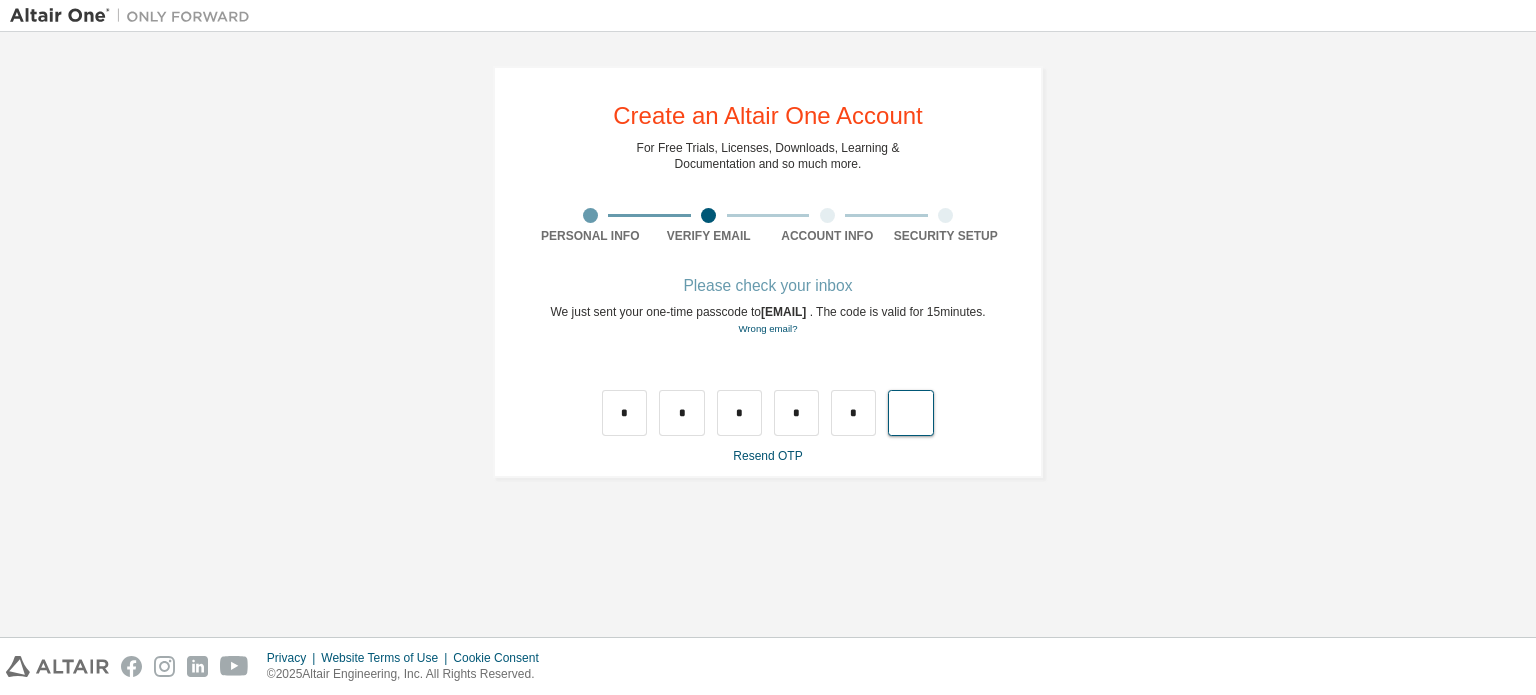 type on "*" 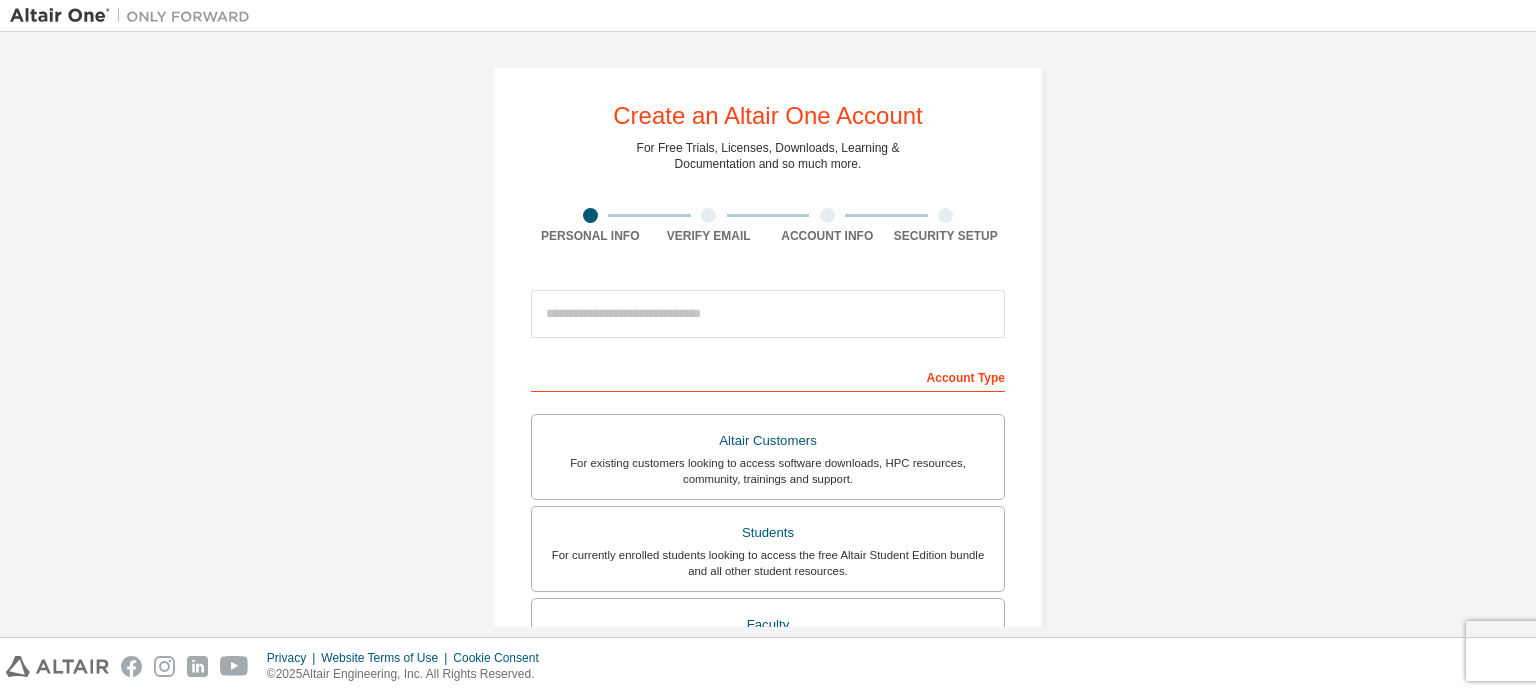 scroll, scrollTop: 0, scrollLeft: 0, axis: both 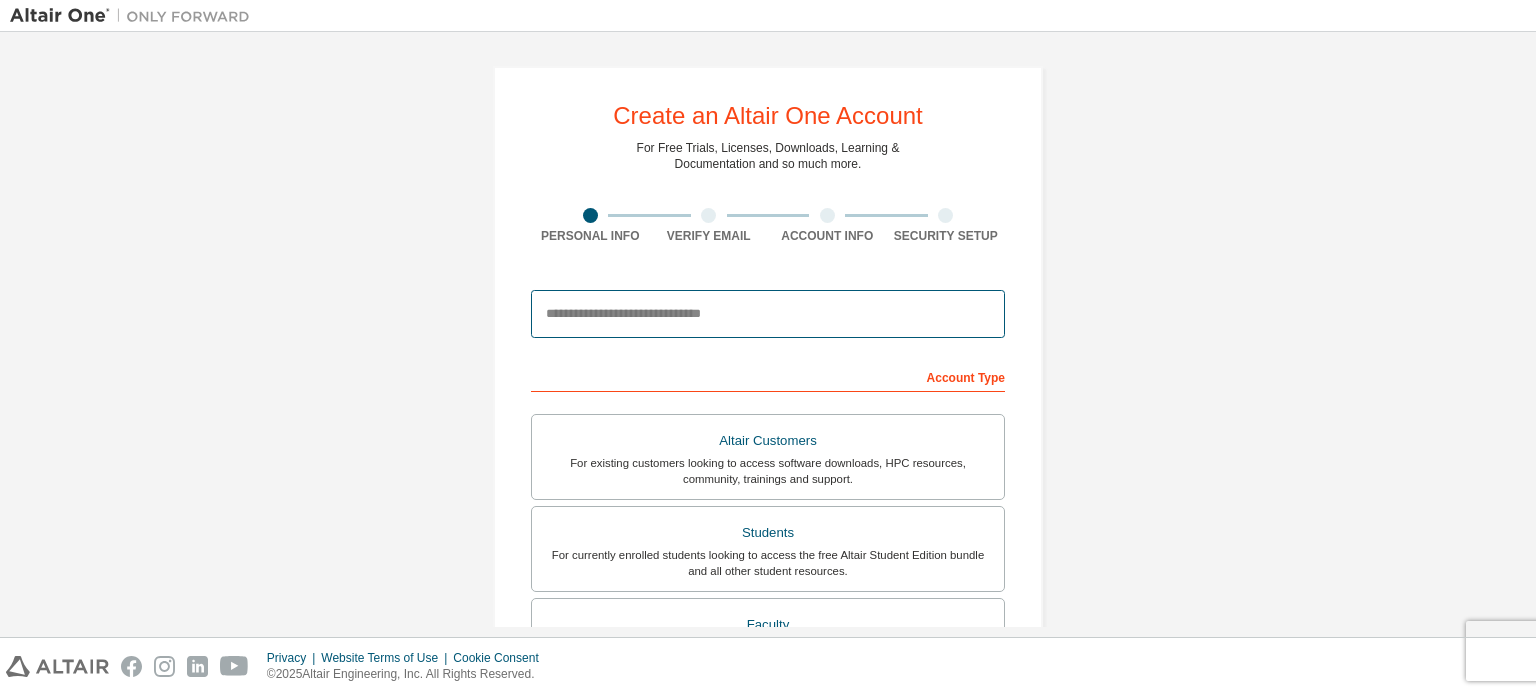 click at bounding box center (768, 314) 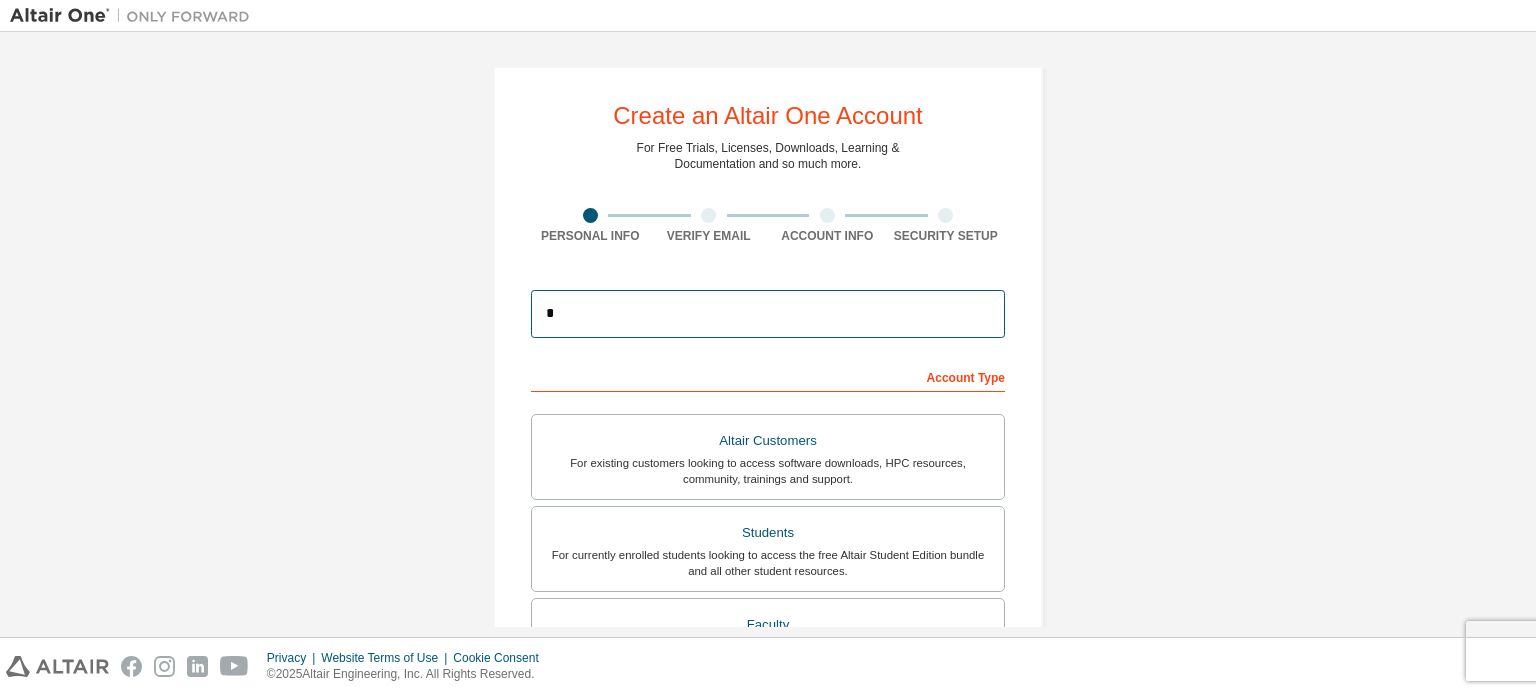type on "**********" 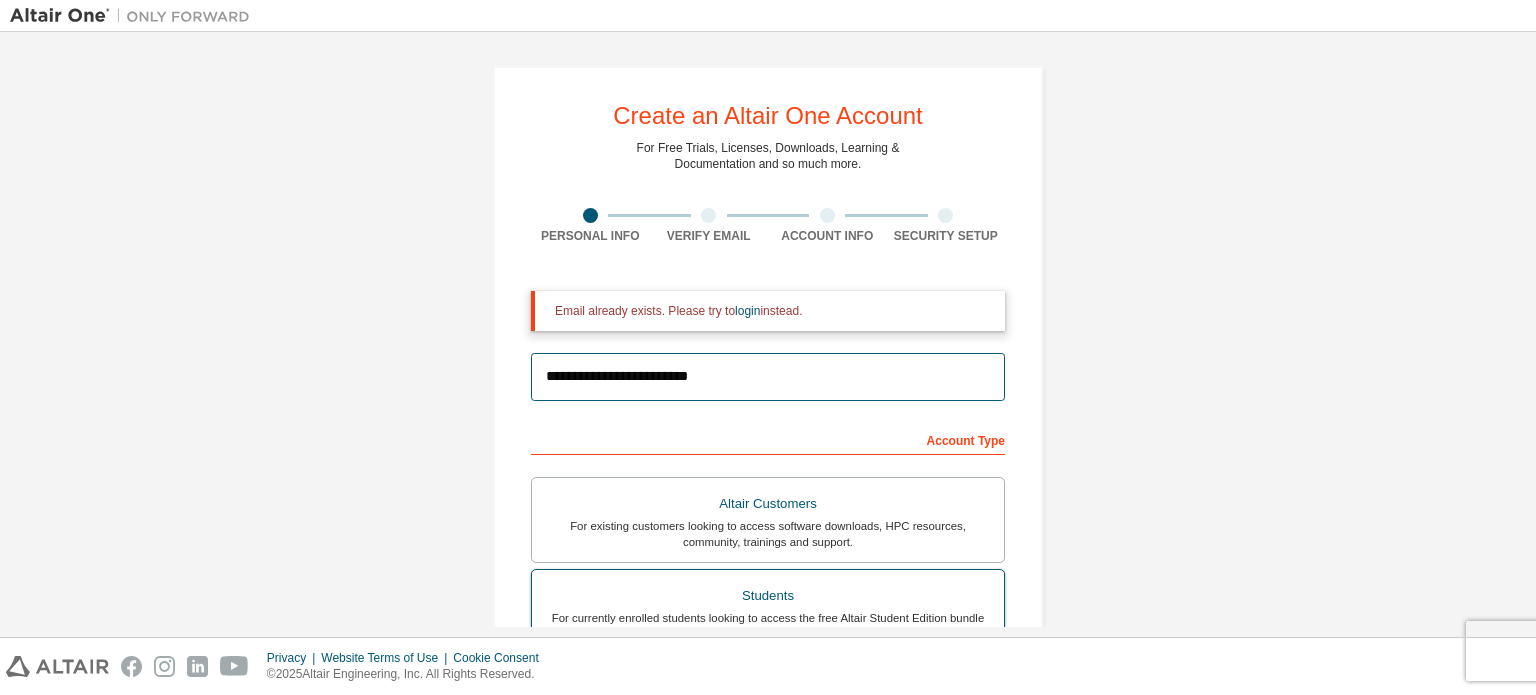 scroll, scrollTop: 39, scrollLeft: 0, axis: vertical 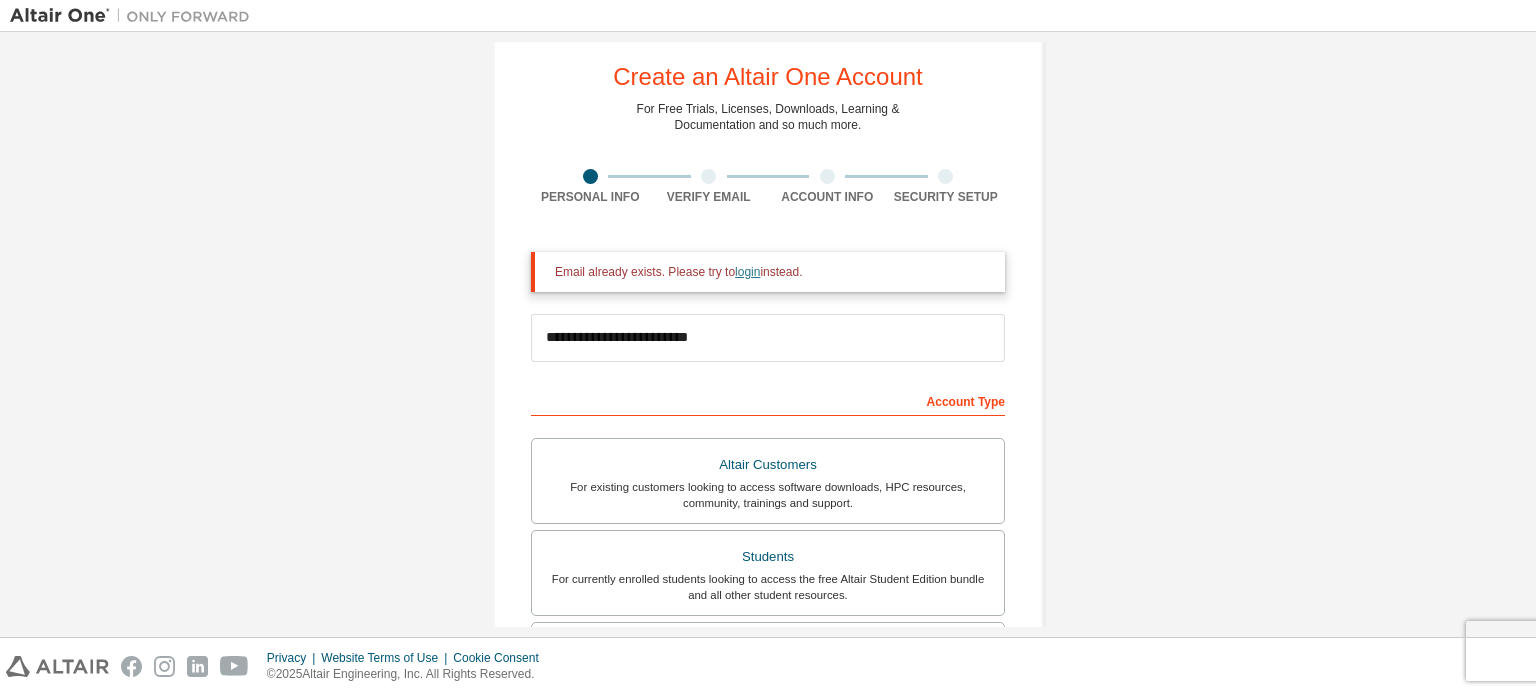 click on "login" at bounding box center [747, 272] 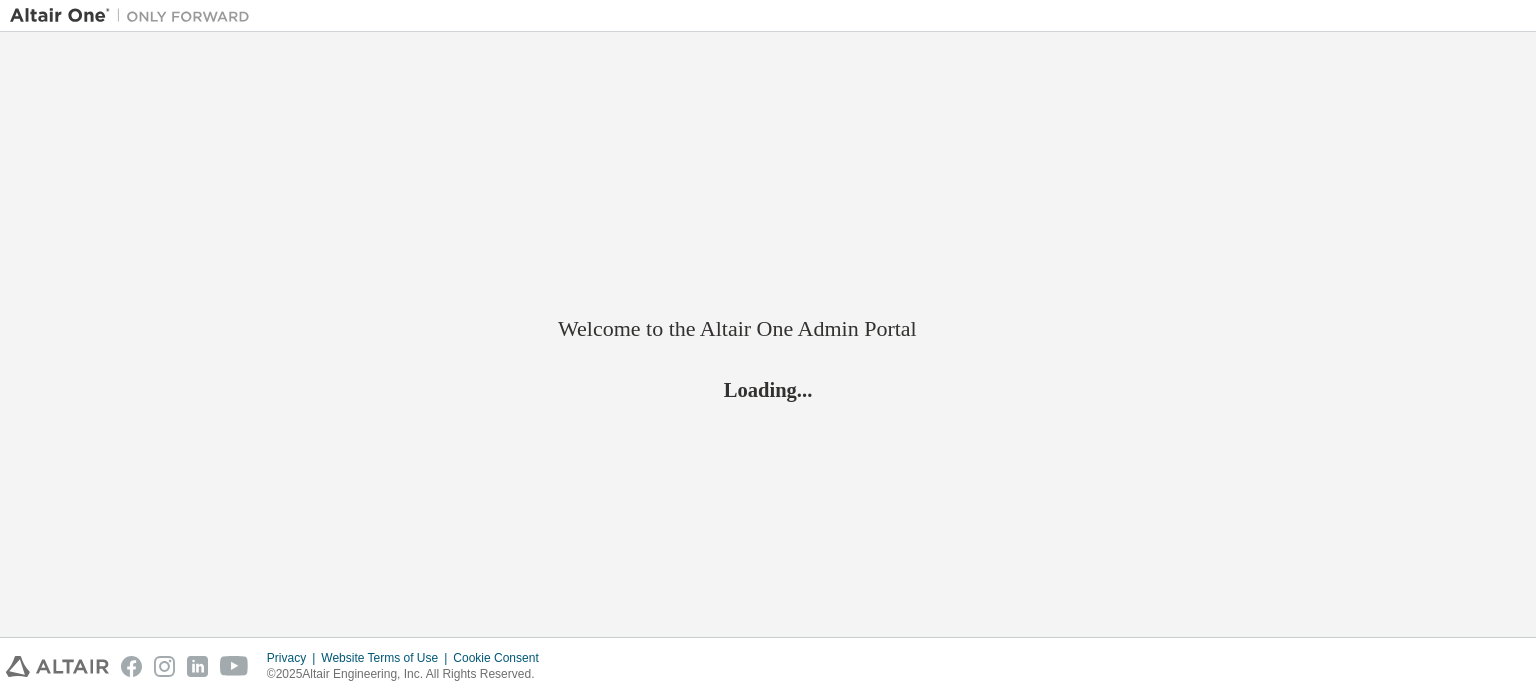 scroll, scrollTop: 0, scrollLeft: 0, axis: both 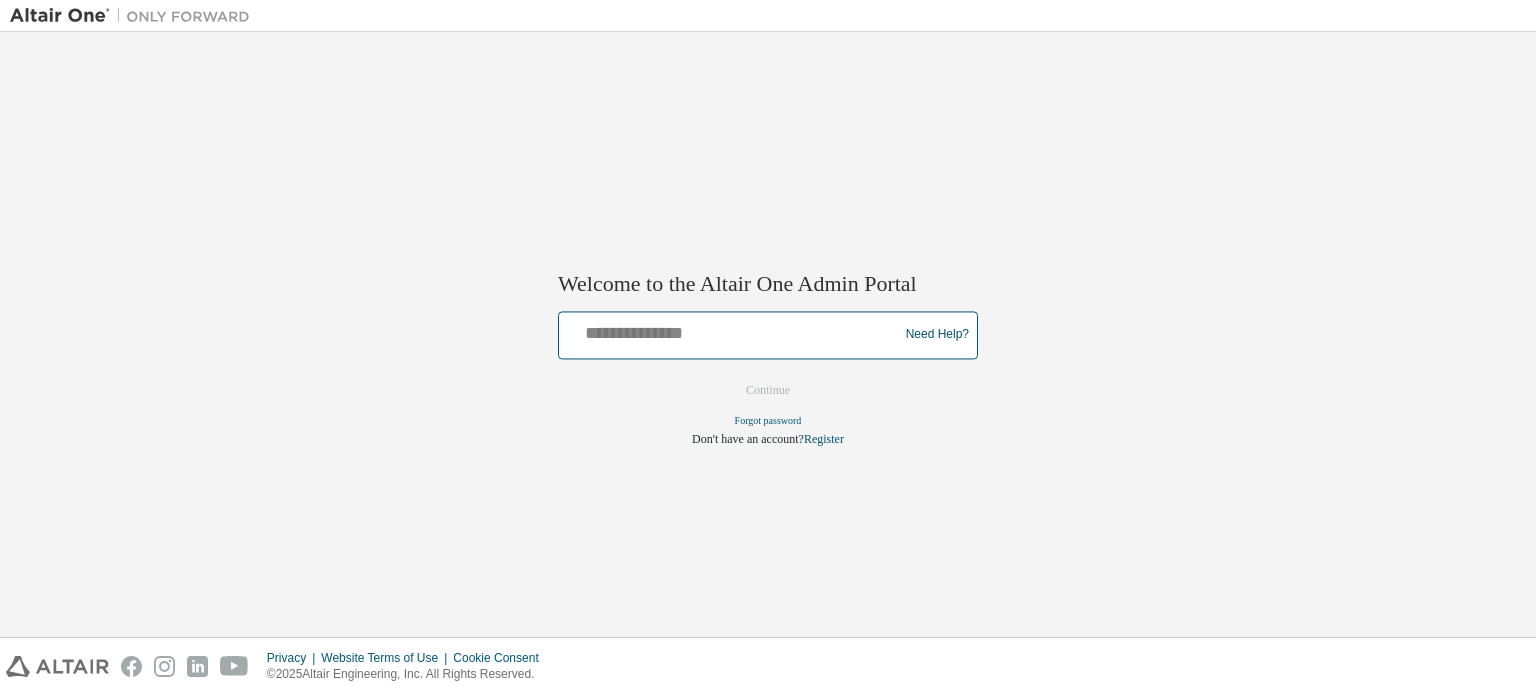 click at bounding box center [731, 330] 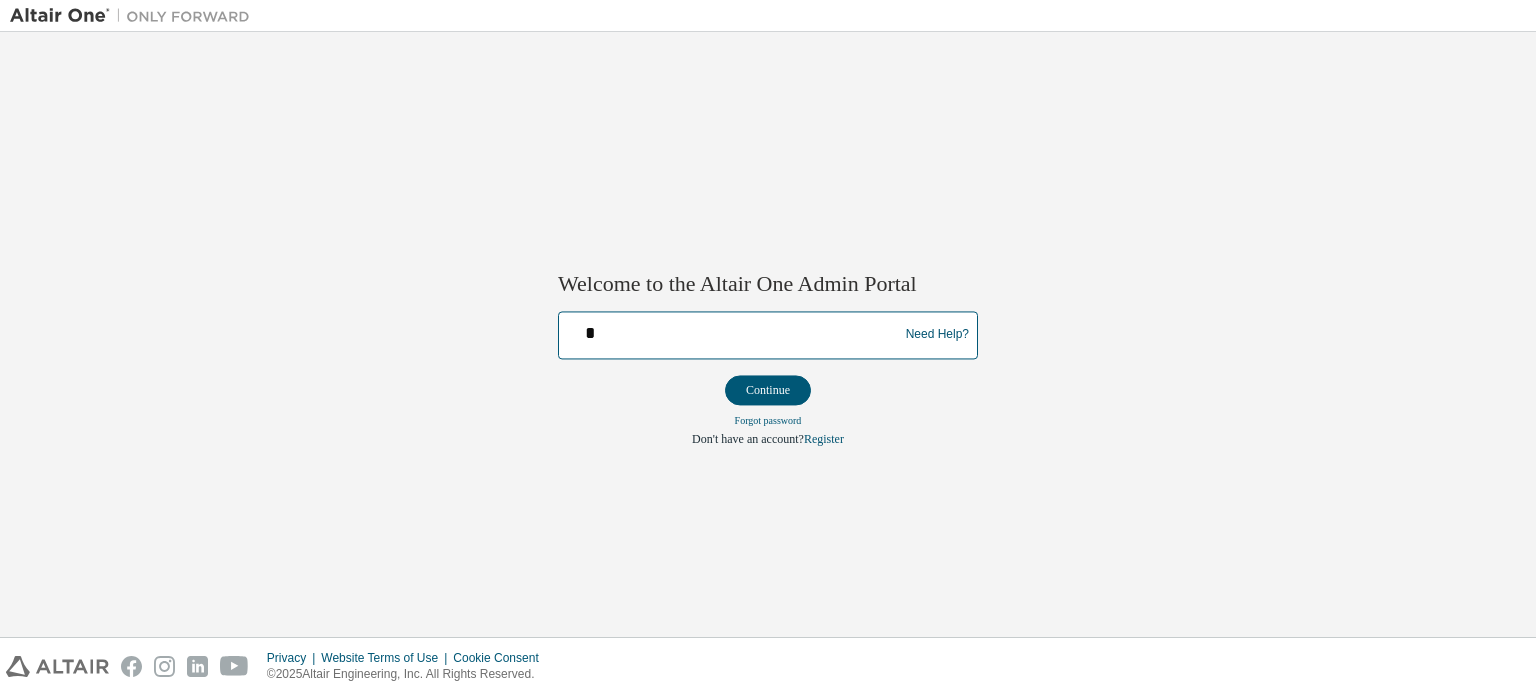 type on "**********" 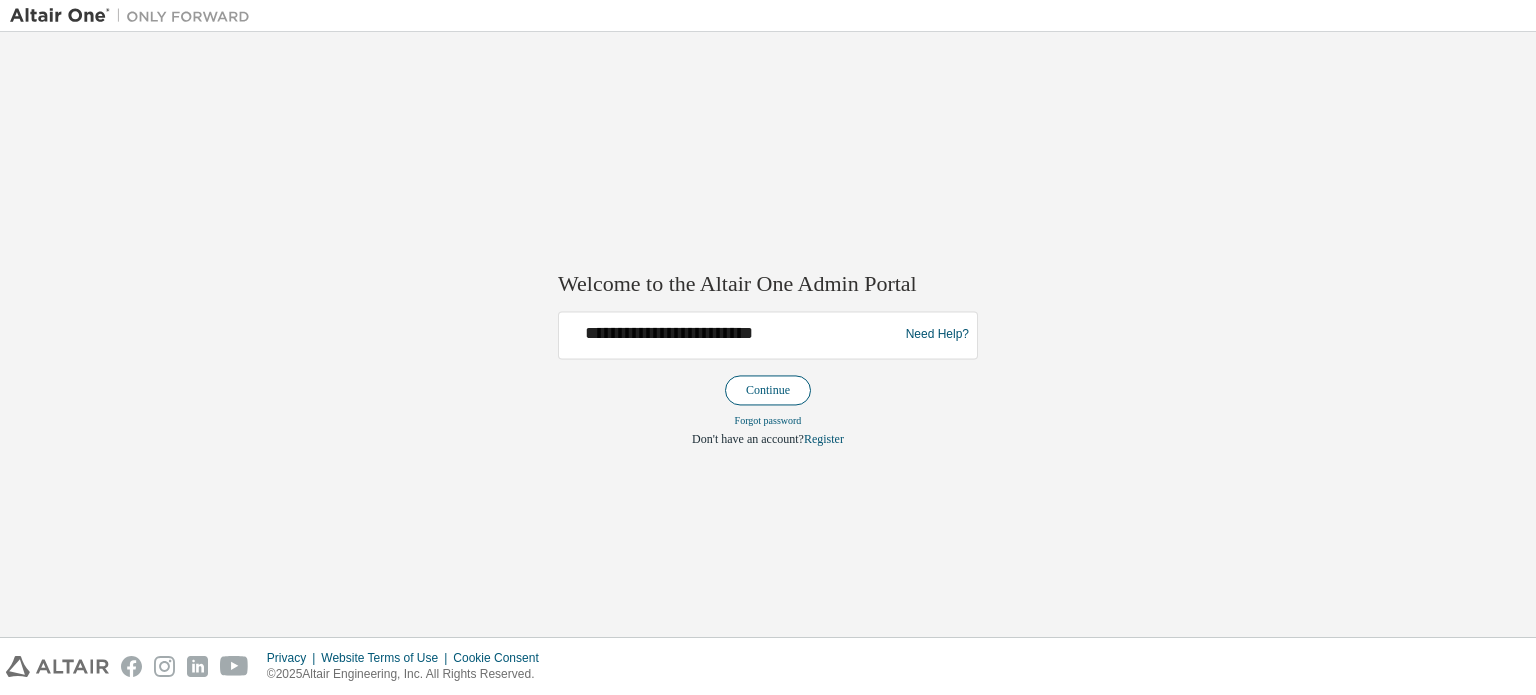 click on "Continue" at bounding box center (768, 390) 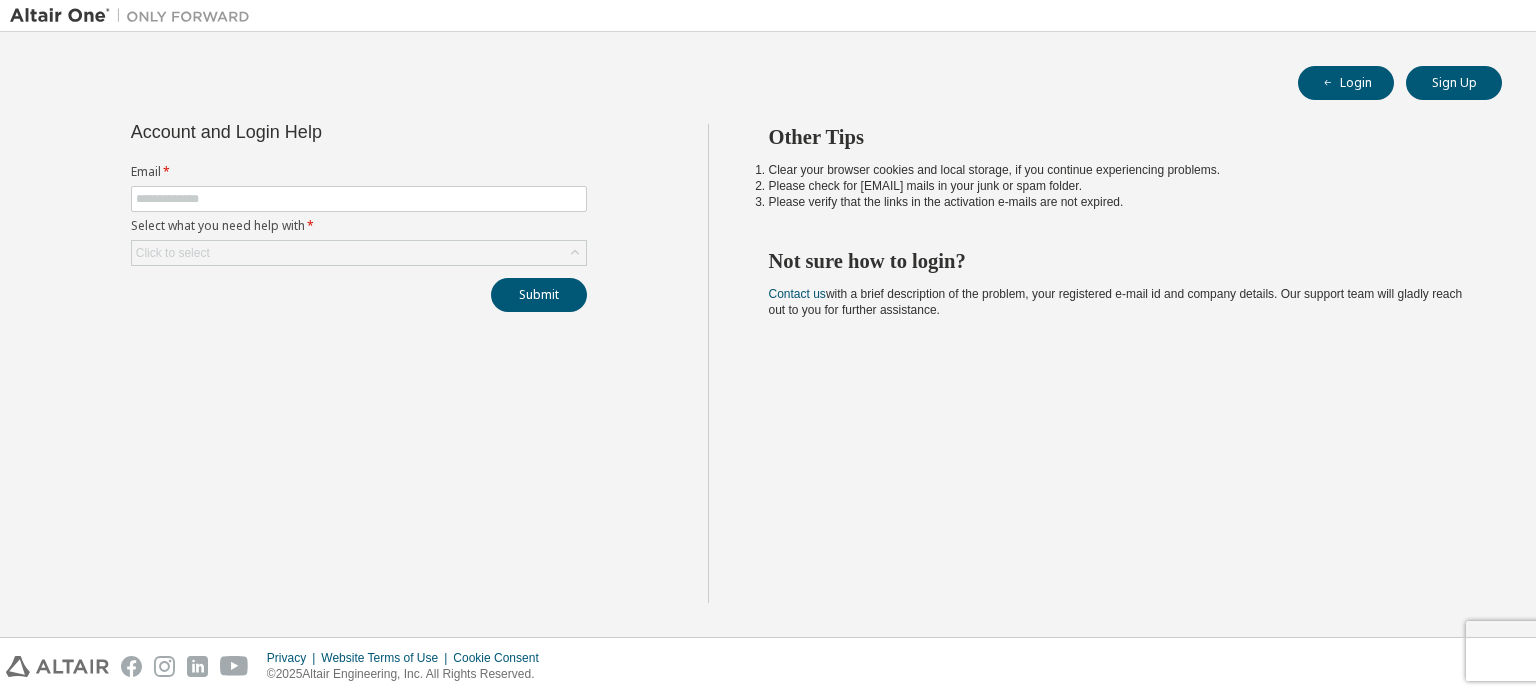 scroll, scrollTop: 0, scrollLeft: 0, axis: both 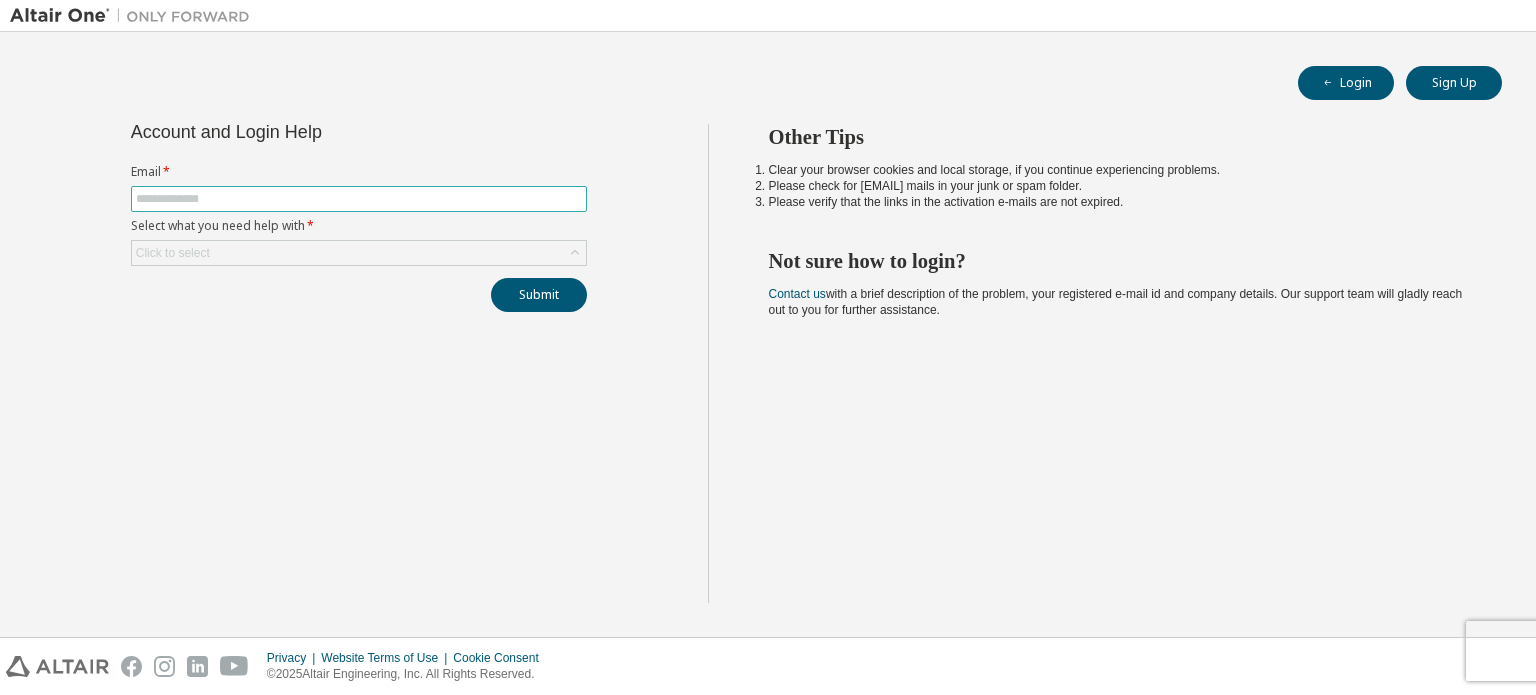 click at bounding box center (359, 199) 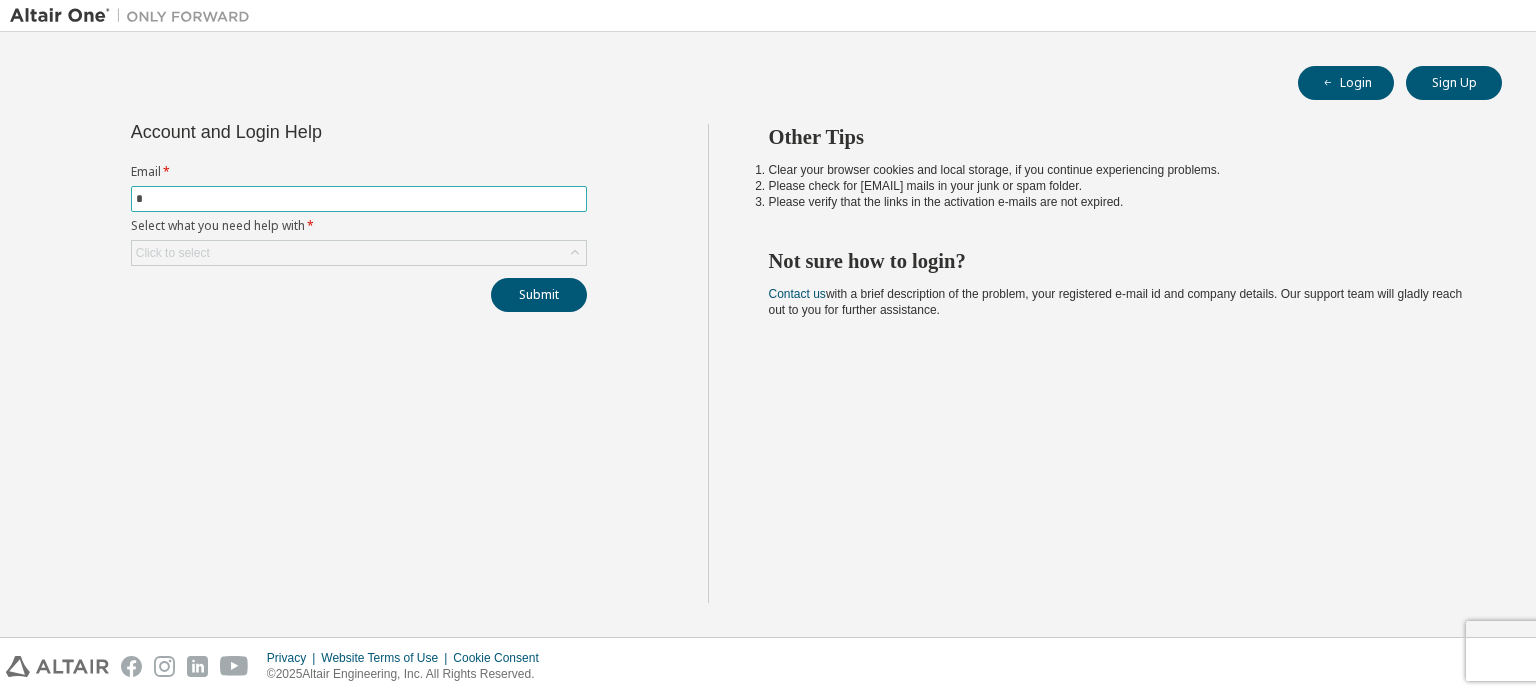 type on "**********" 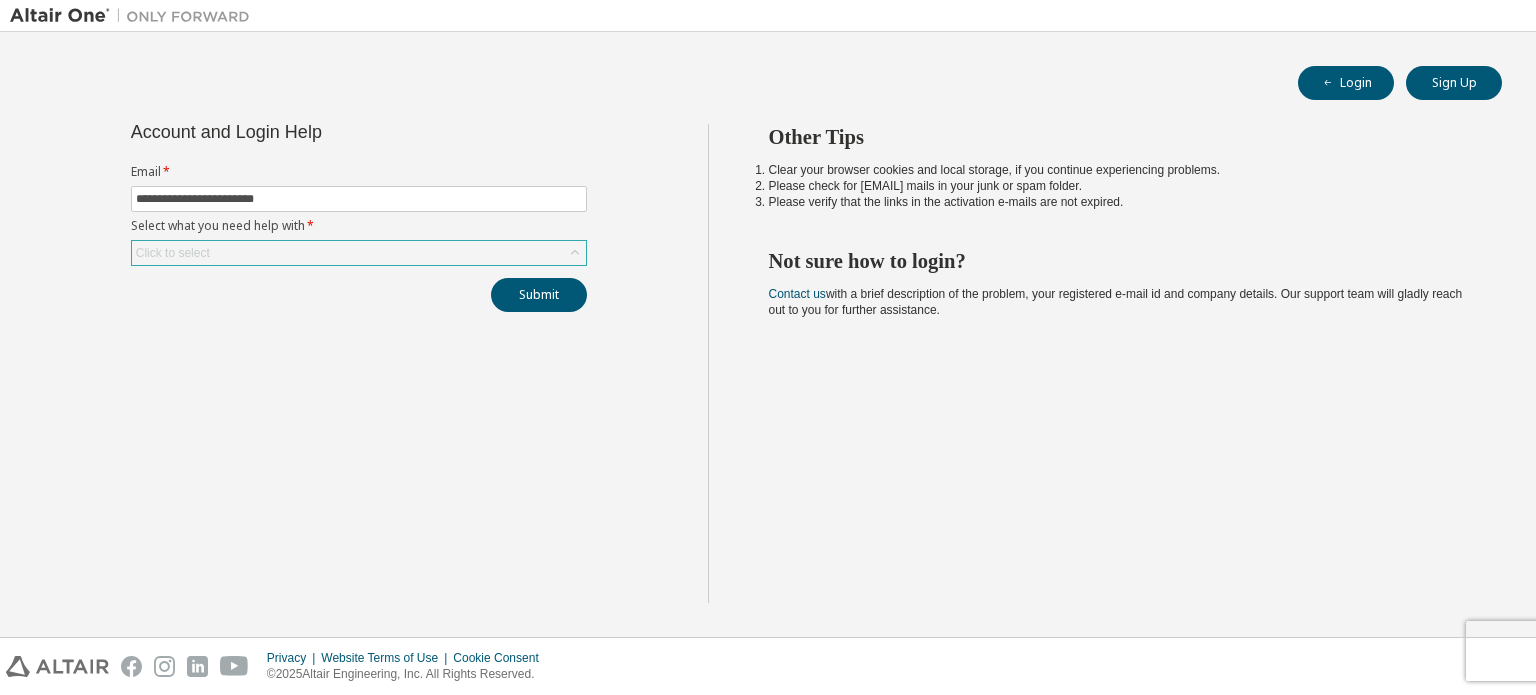 click on "Click to select" at bounding box center [359, 253] 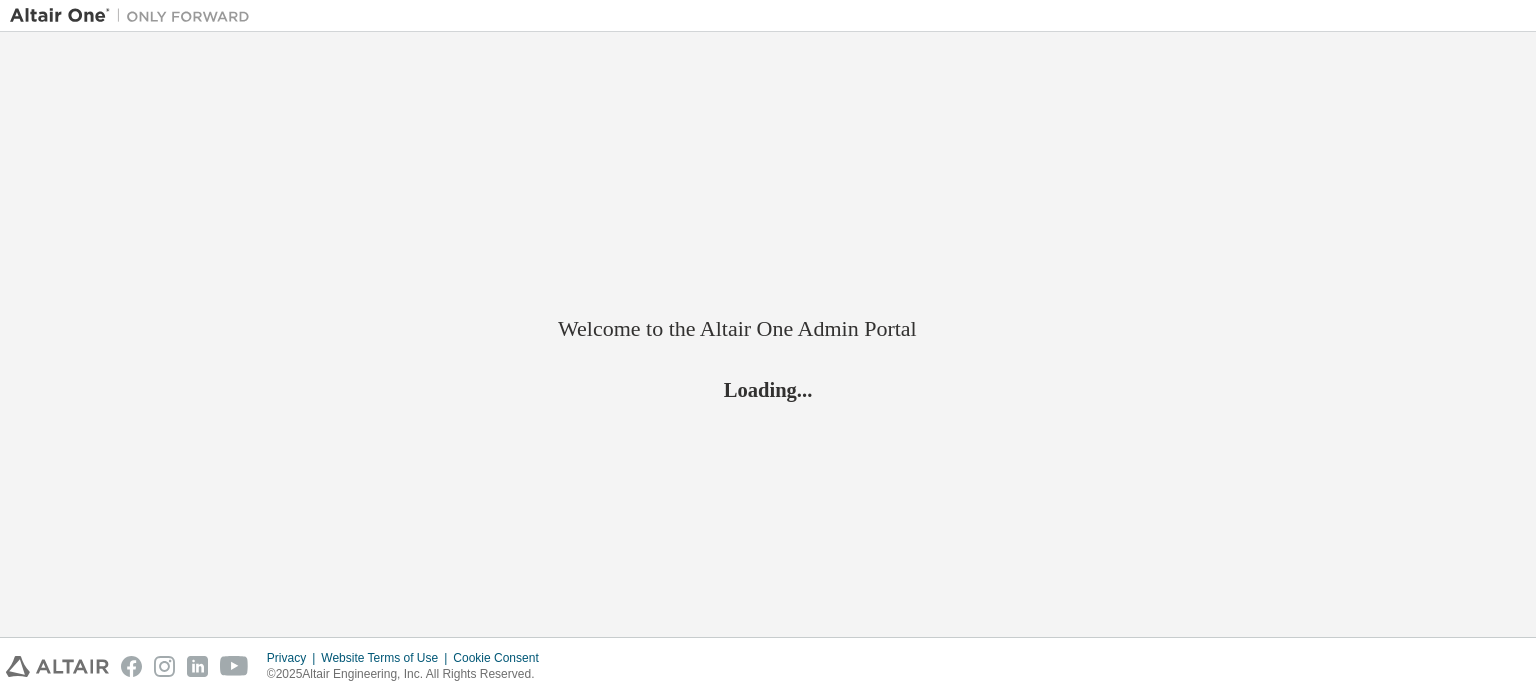 scroll, scrollTop: 0, scrollLeft: 0, axis: both 